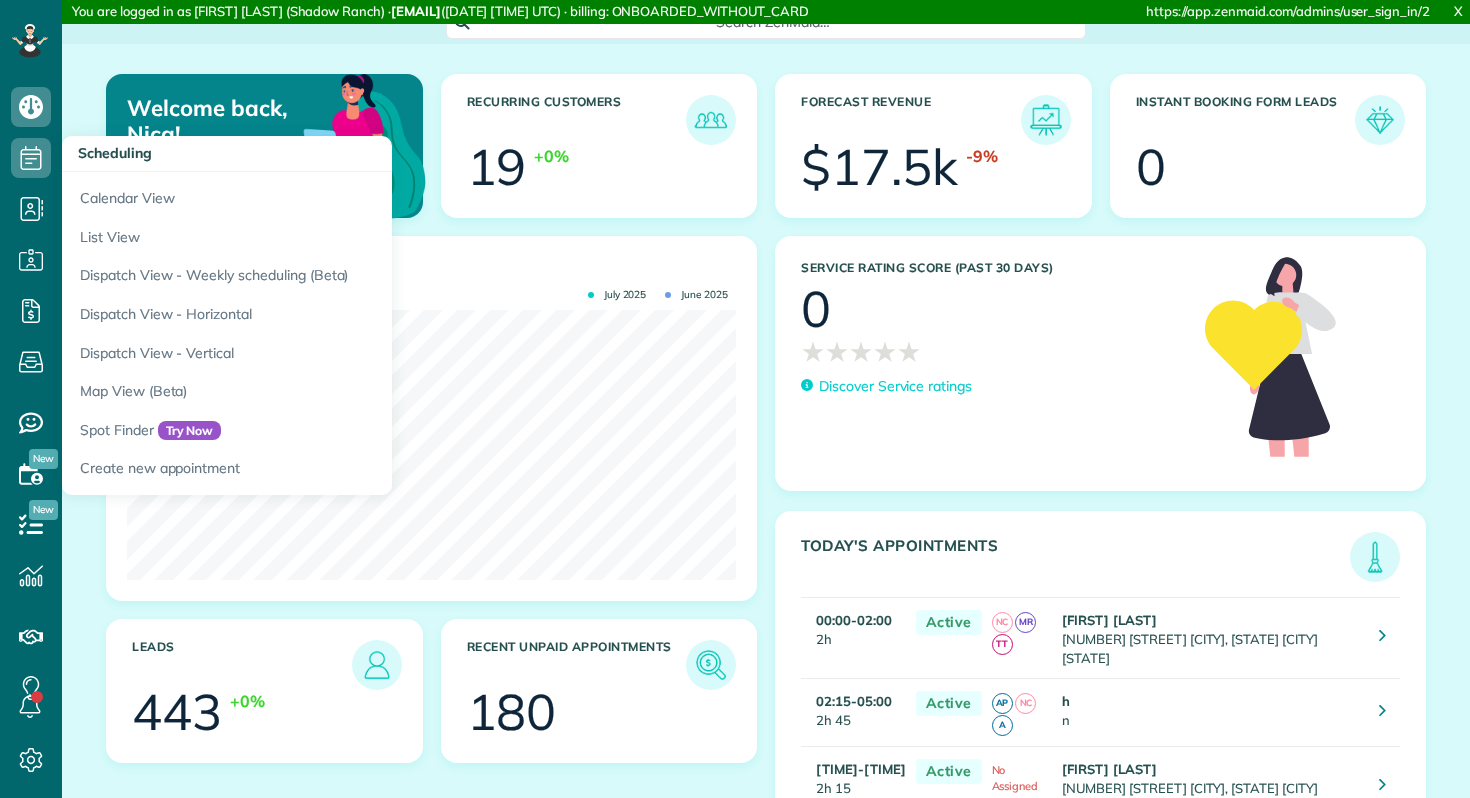 scroll, scrollTop: 0, scrollLeft: 0, axis: both 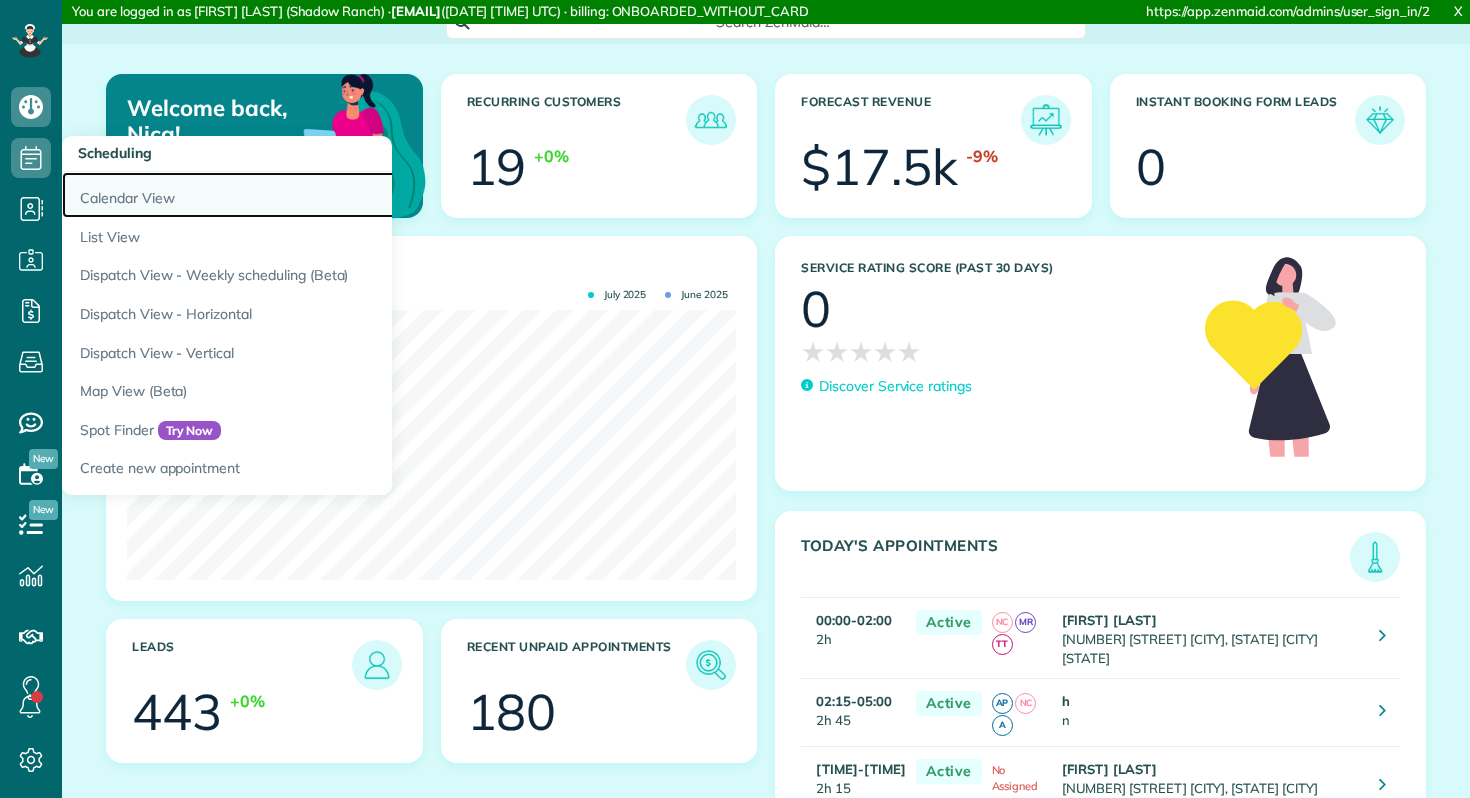 click on "Calendar View" at bounding box center [312, 195] 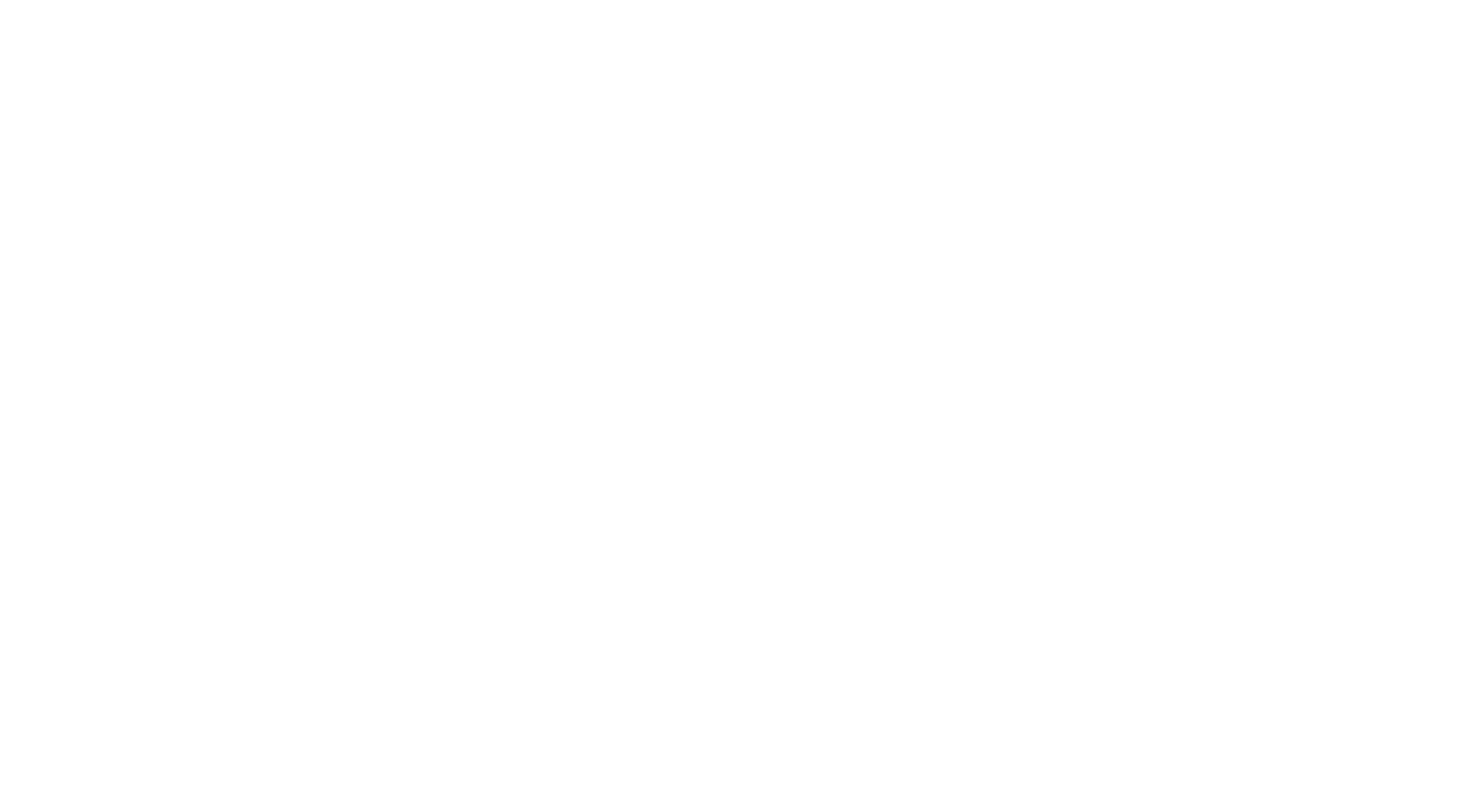 scroll, scrollTop: 0, scrollLeft: 0, axis: both 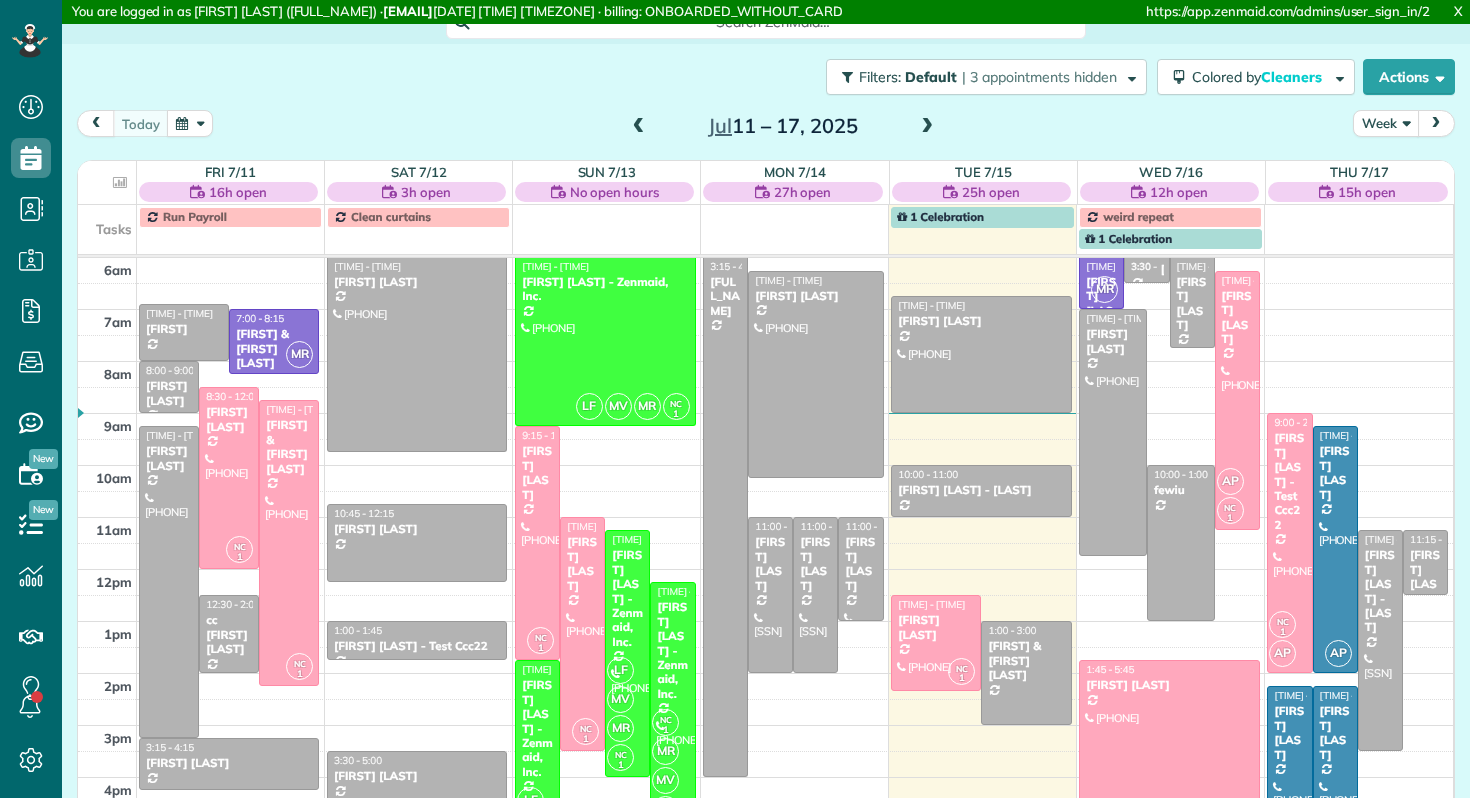 click on "Week" at bounding box center (1386, 123) 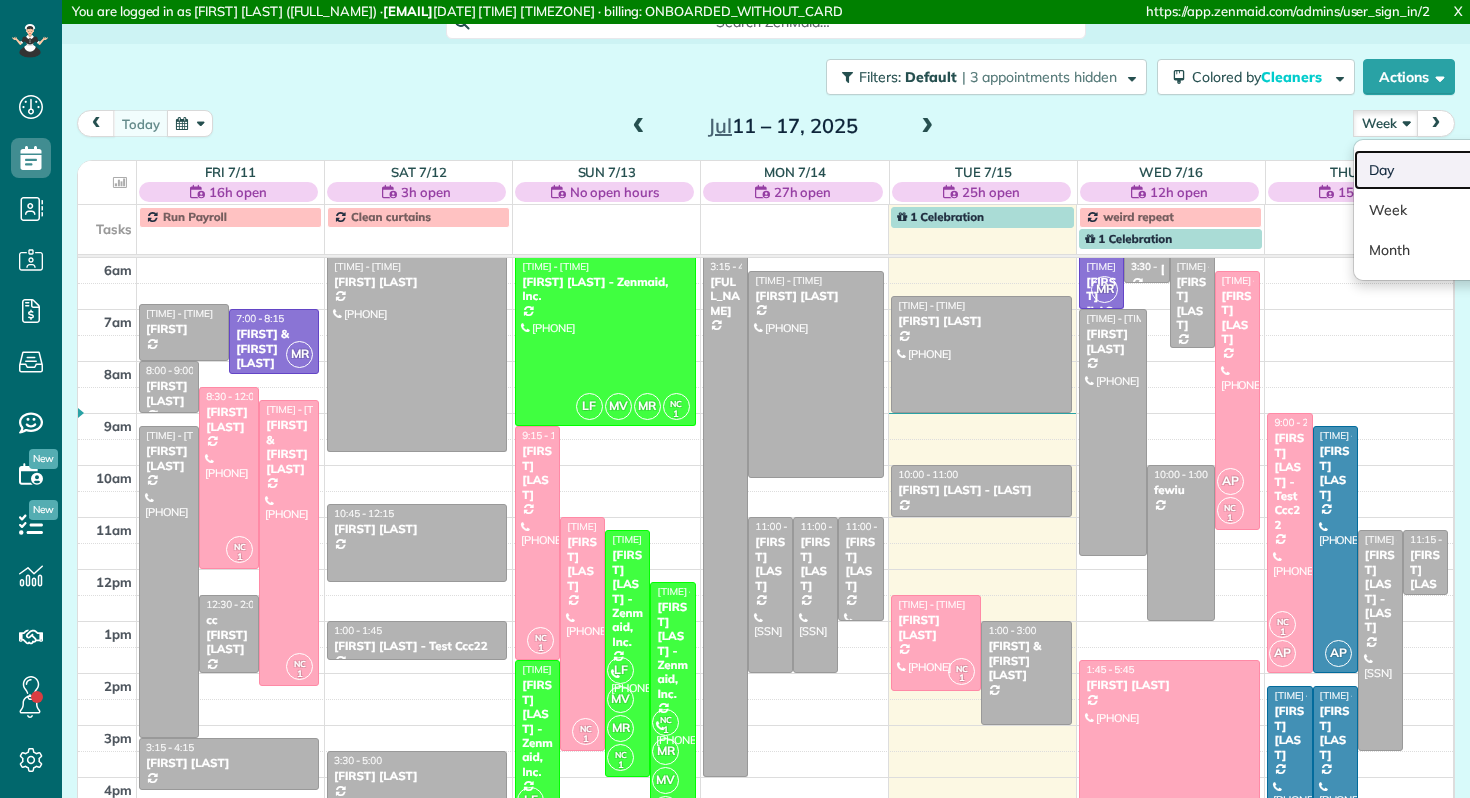 click on "Day" at bounding box center [1433, 170] 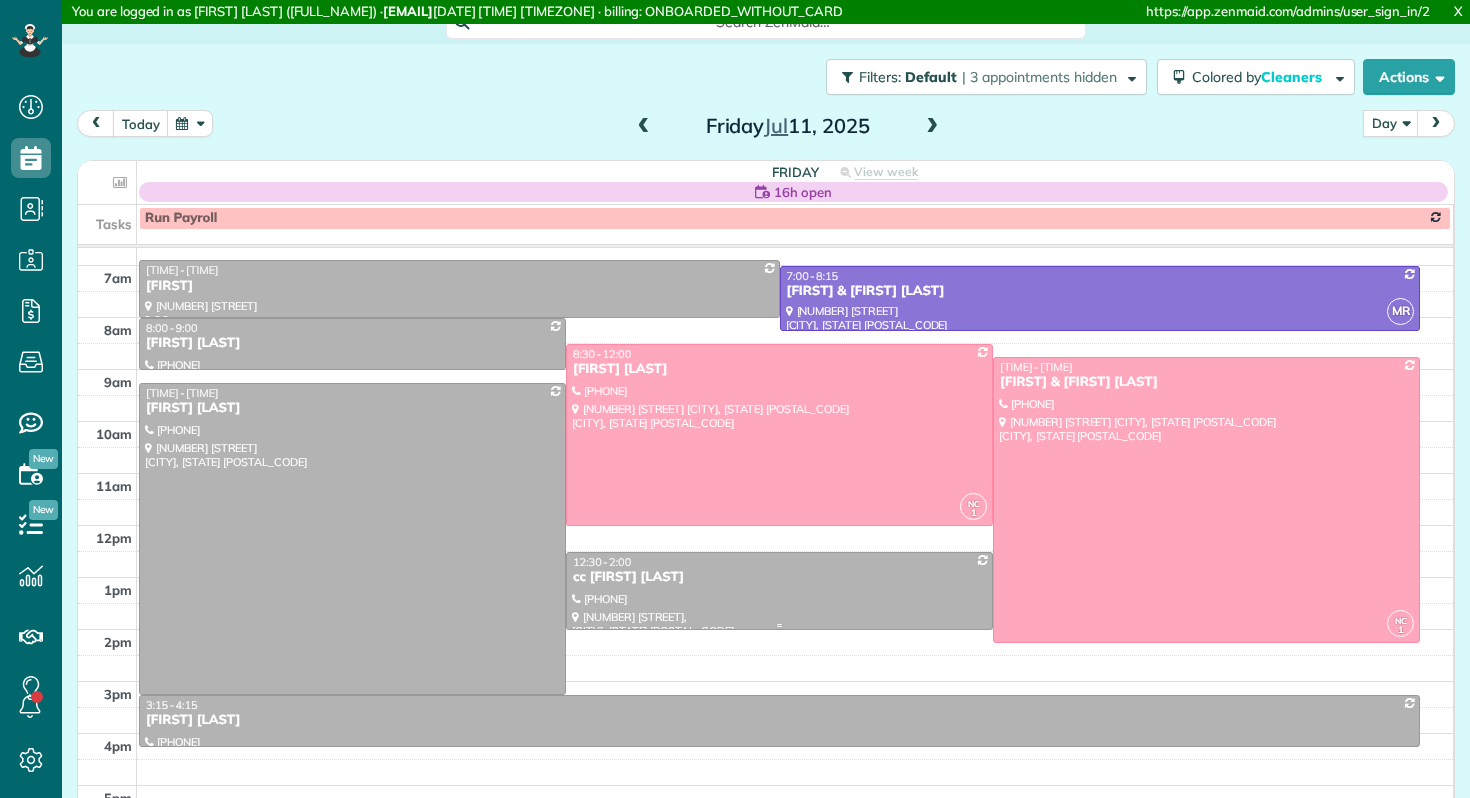 scroll, scrollTop: 151, scrollLeft: 0, axis: vertical 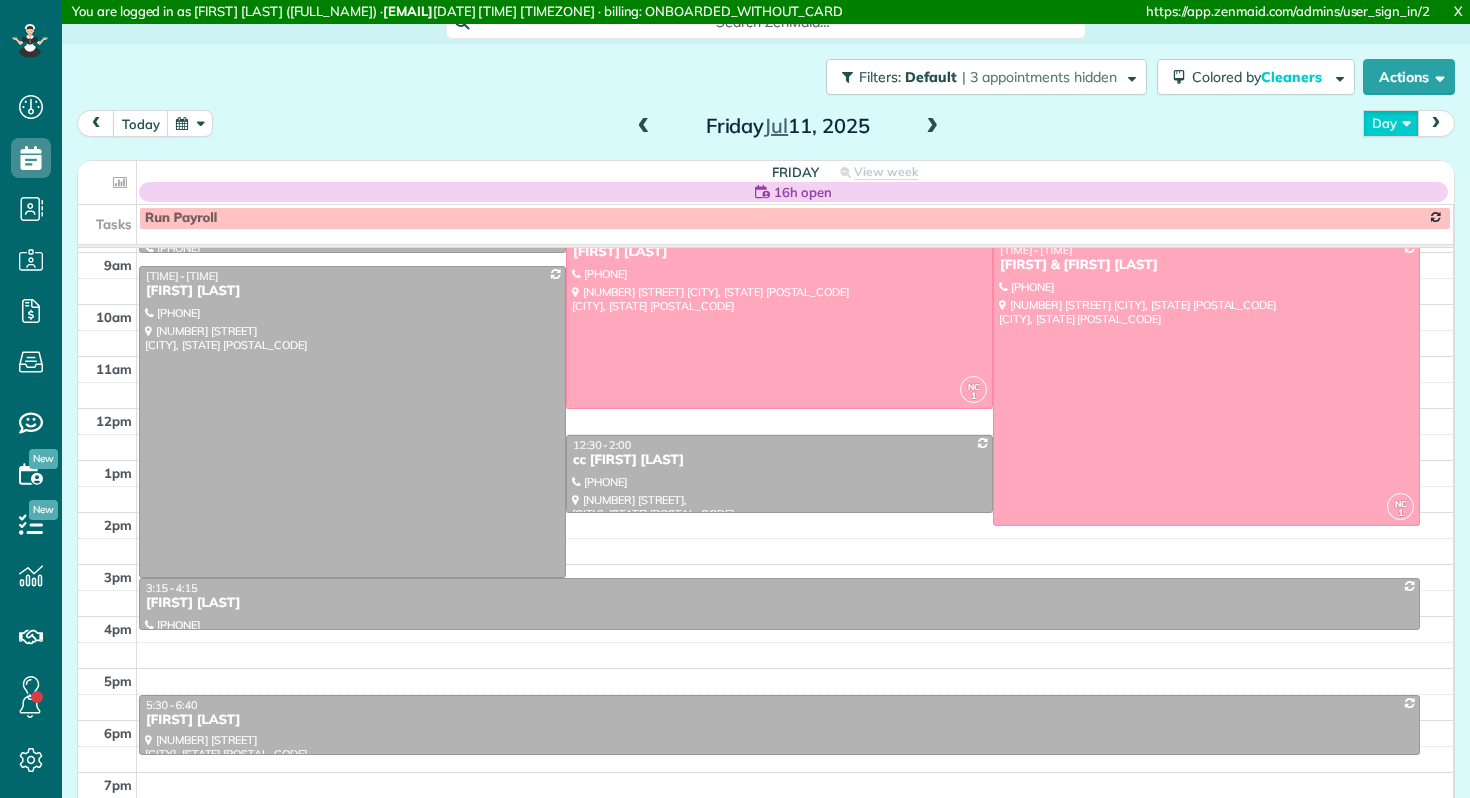 click on "Day" at bounding box center (1391, 123) 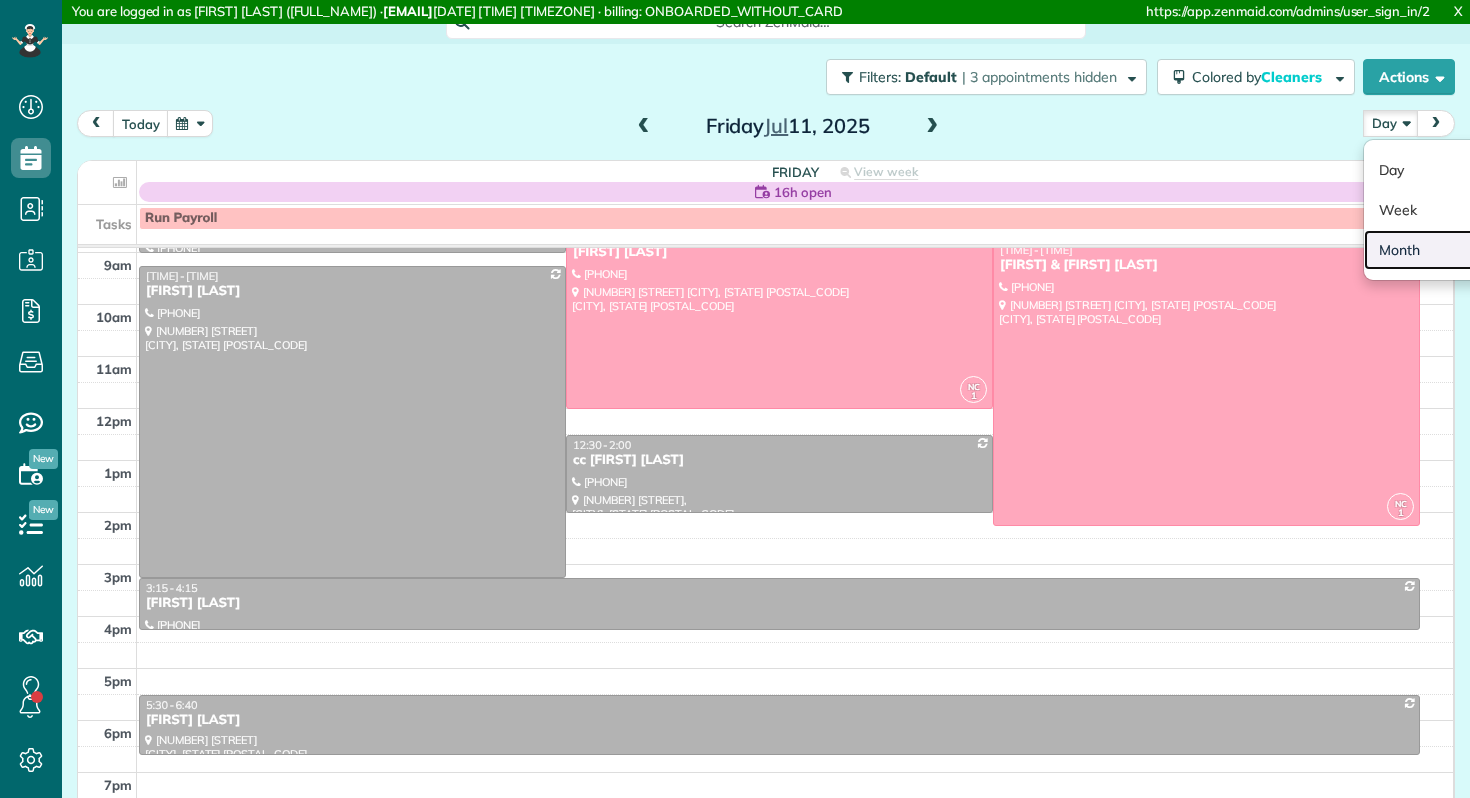 click on "Month" at bounding box center (1443, 250) 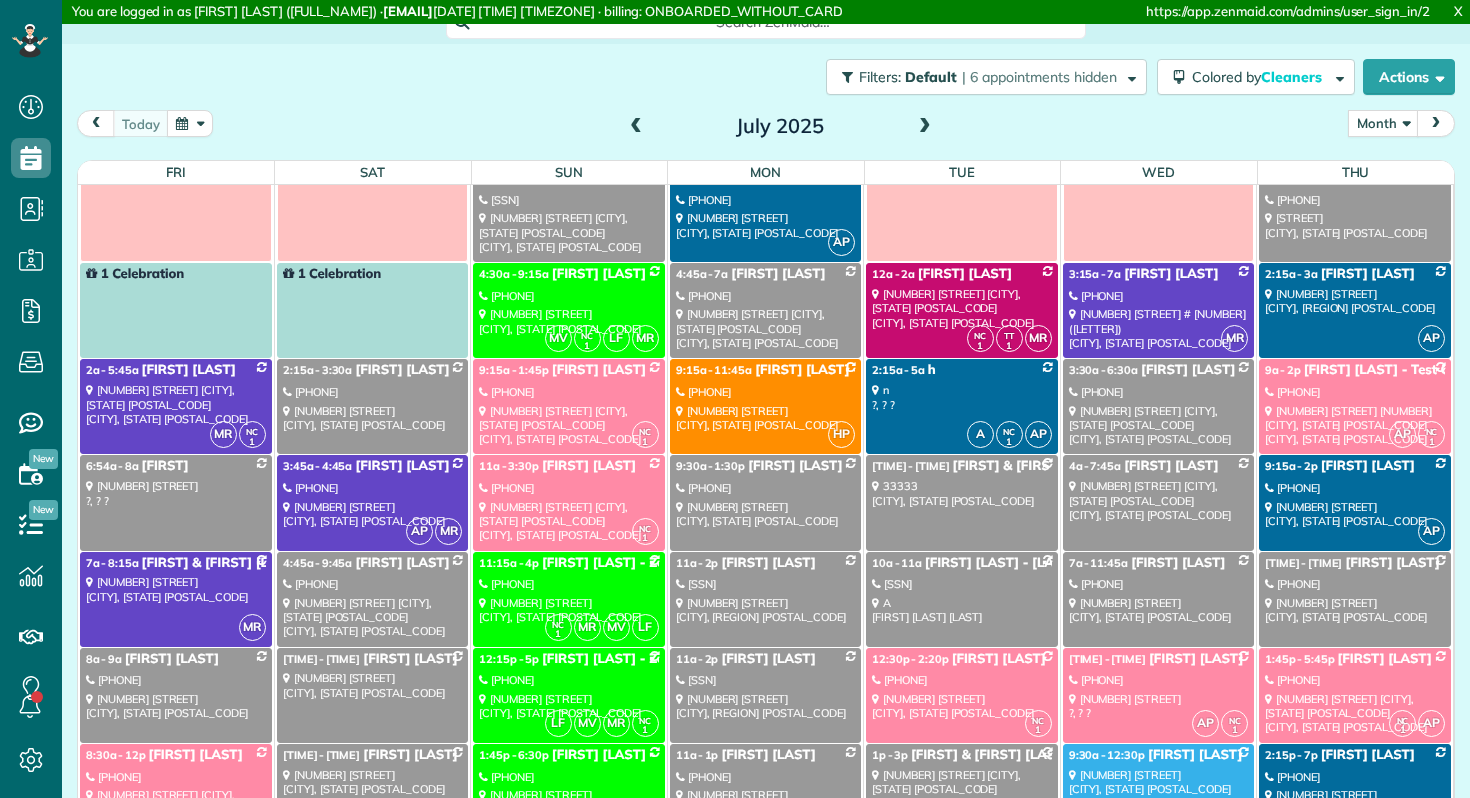 scroll, scrollTop: 0, scrollLeft: 0, axis: both 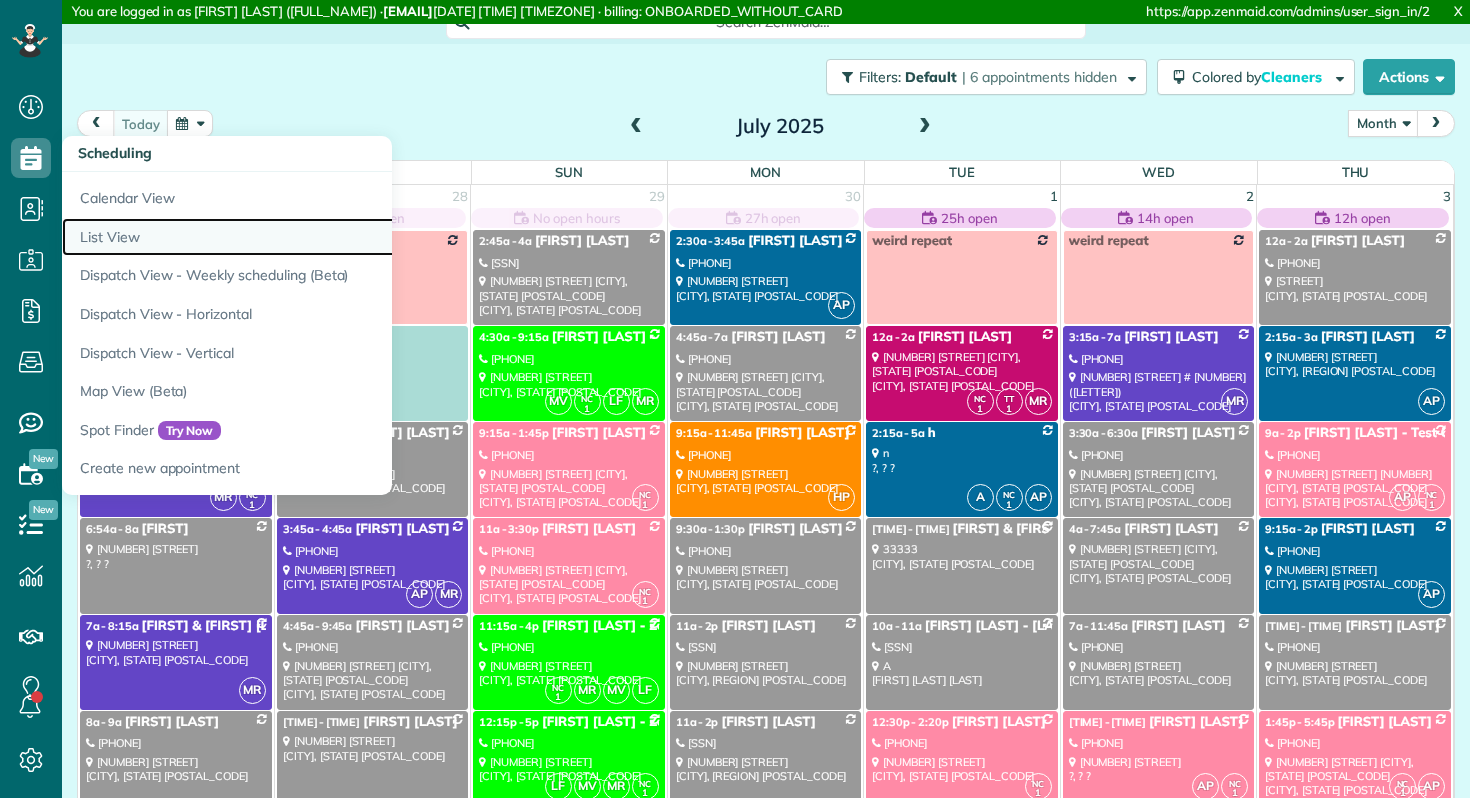 click on "List View" at bounding box center (312, 237) 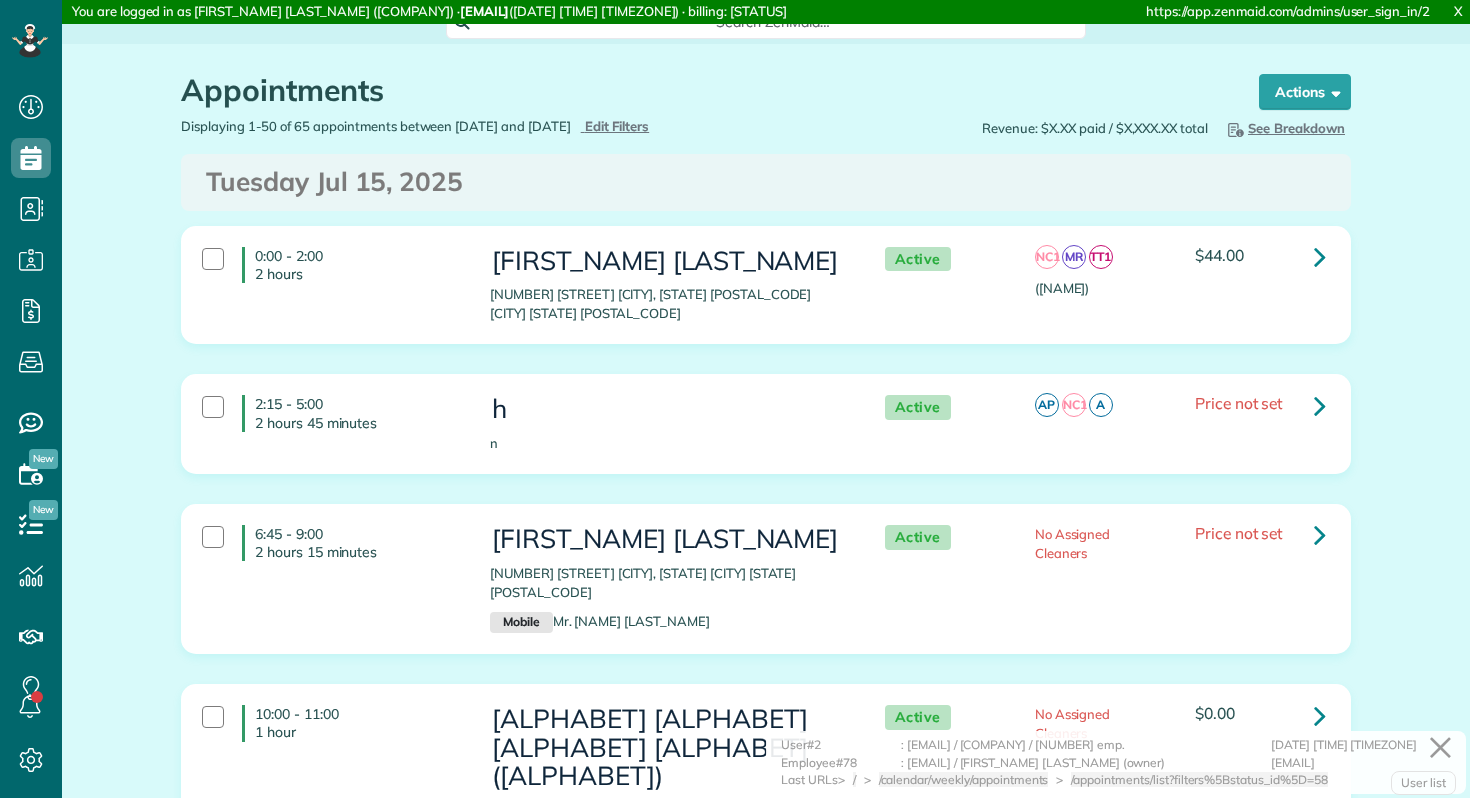 scroll, scrollTop: 0, scrollLeft: 0, axis: both 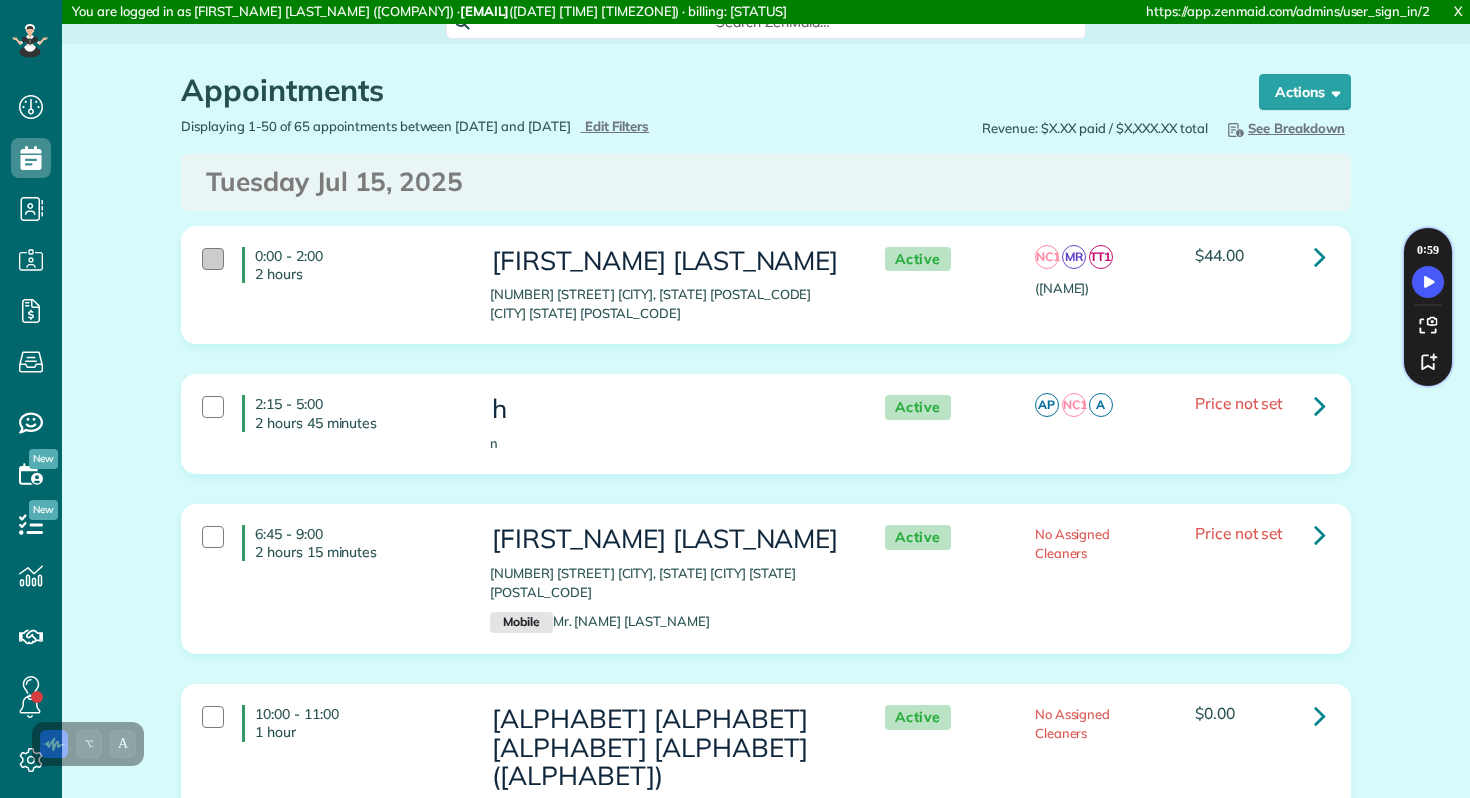 click at bounding box center (213, 259) 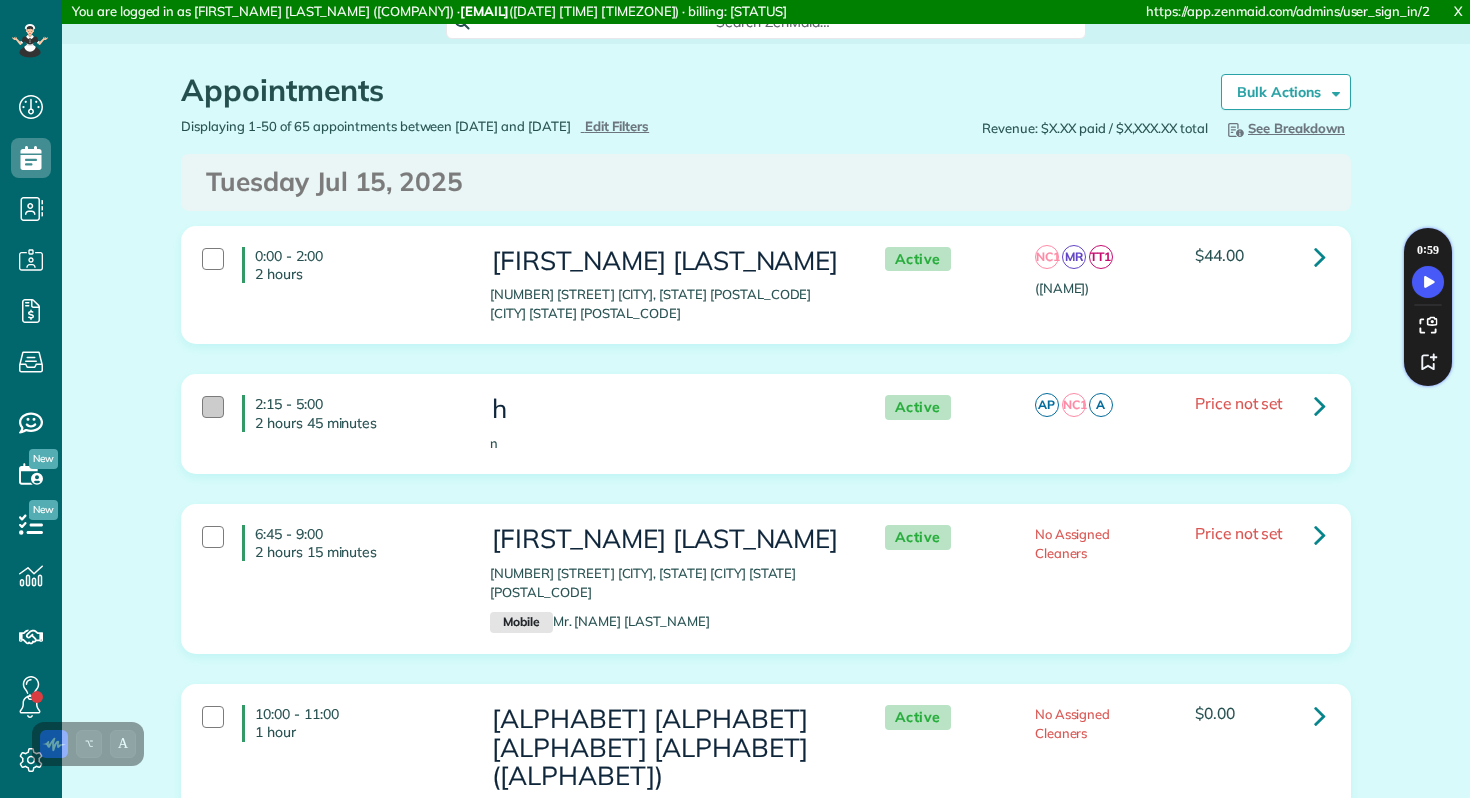 click at bounding box center [213, 407] 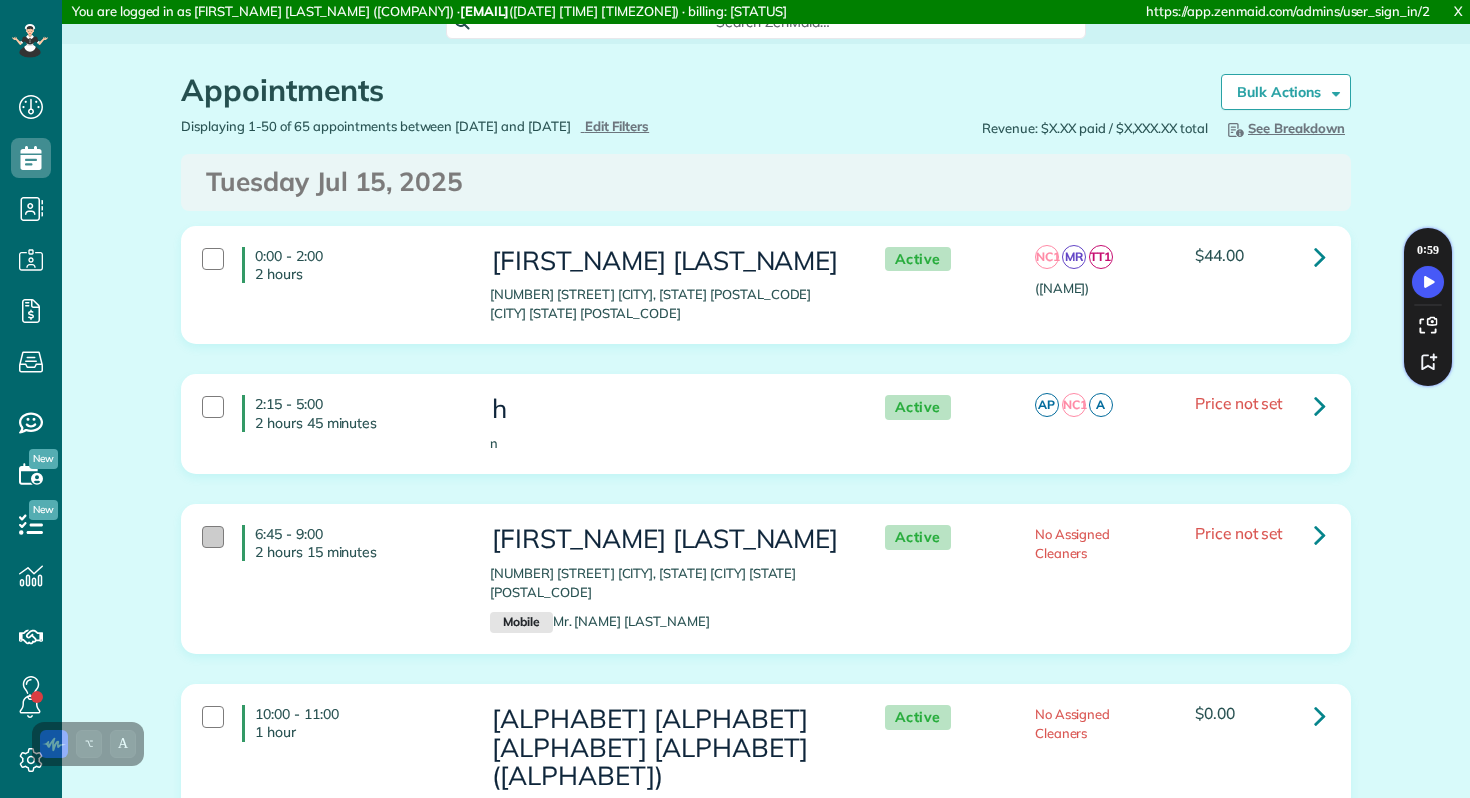 click at bounding box center [213, 537] 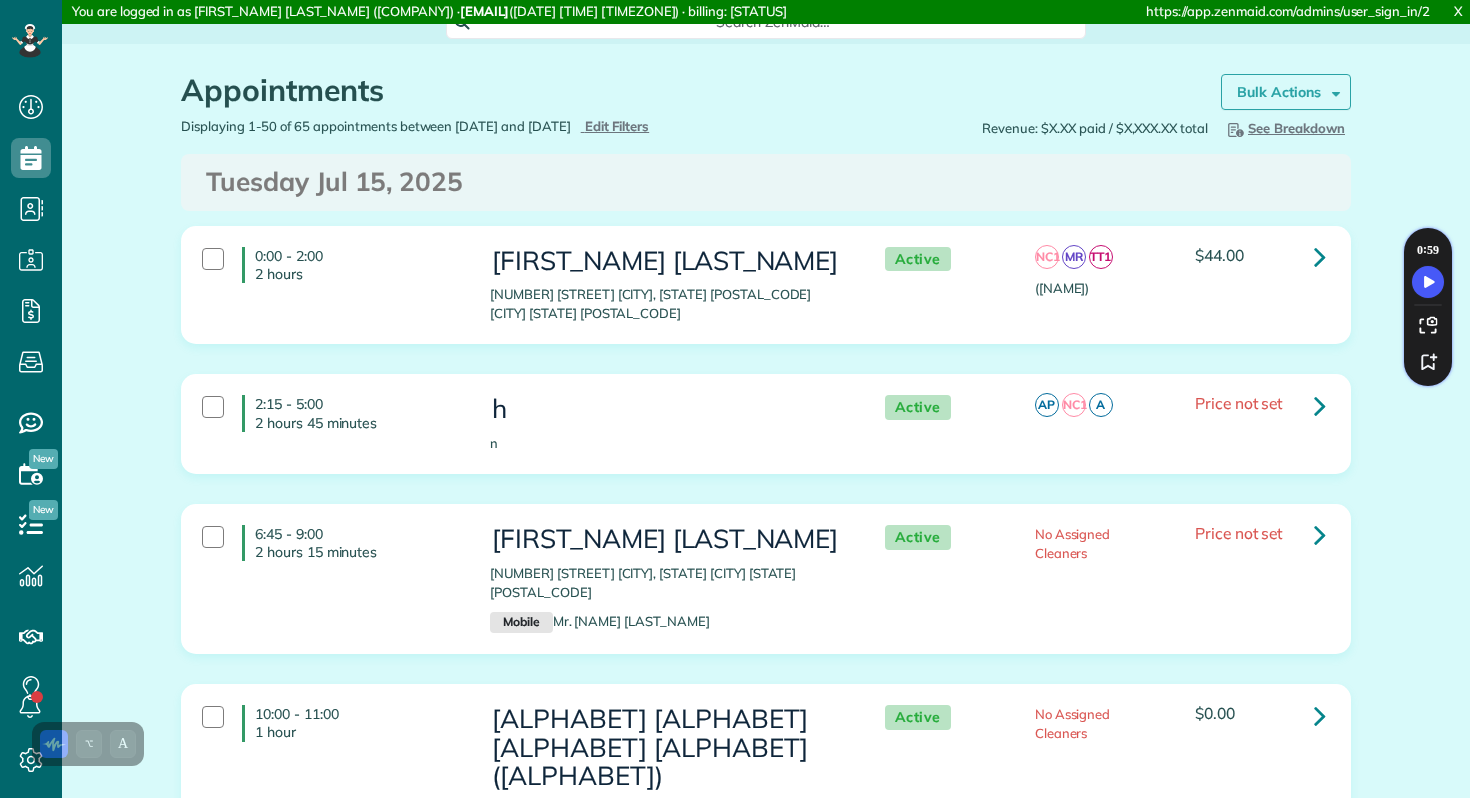 click on "Bulk Actions" at bounding box center (1279, 92) 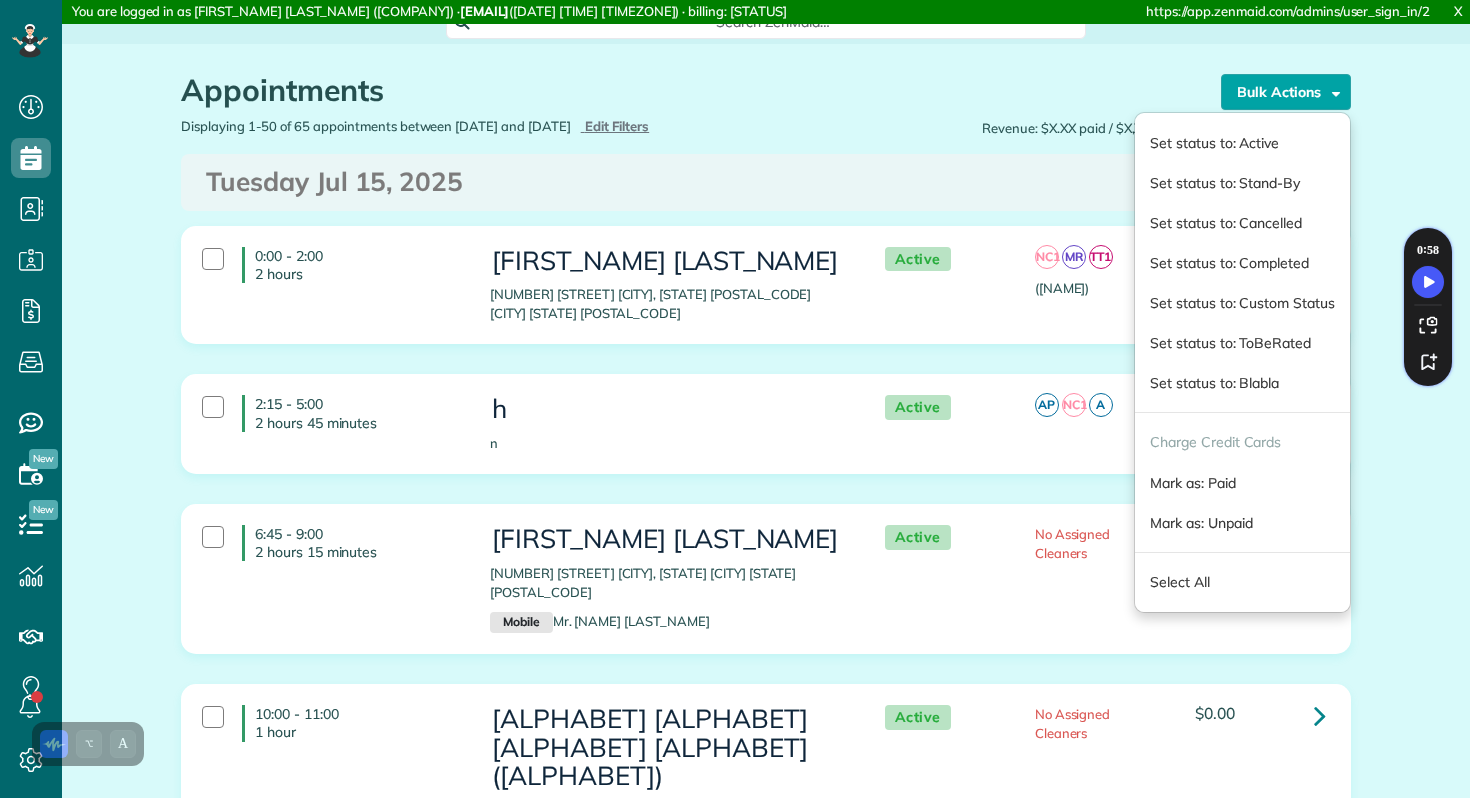 click on "Tuesday Jul 15, 2025" at bounding box center [766, 182] 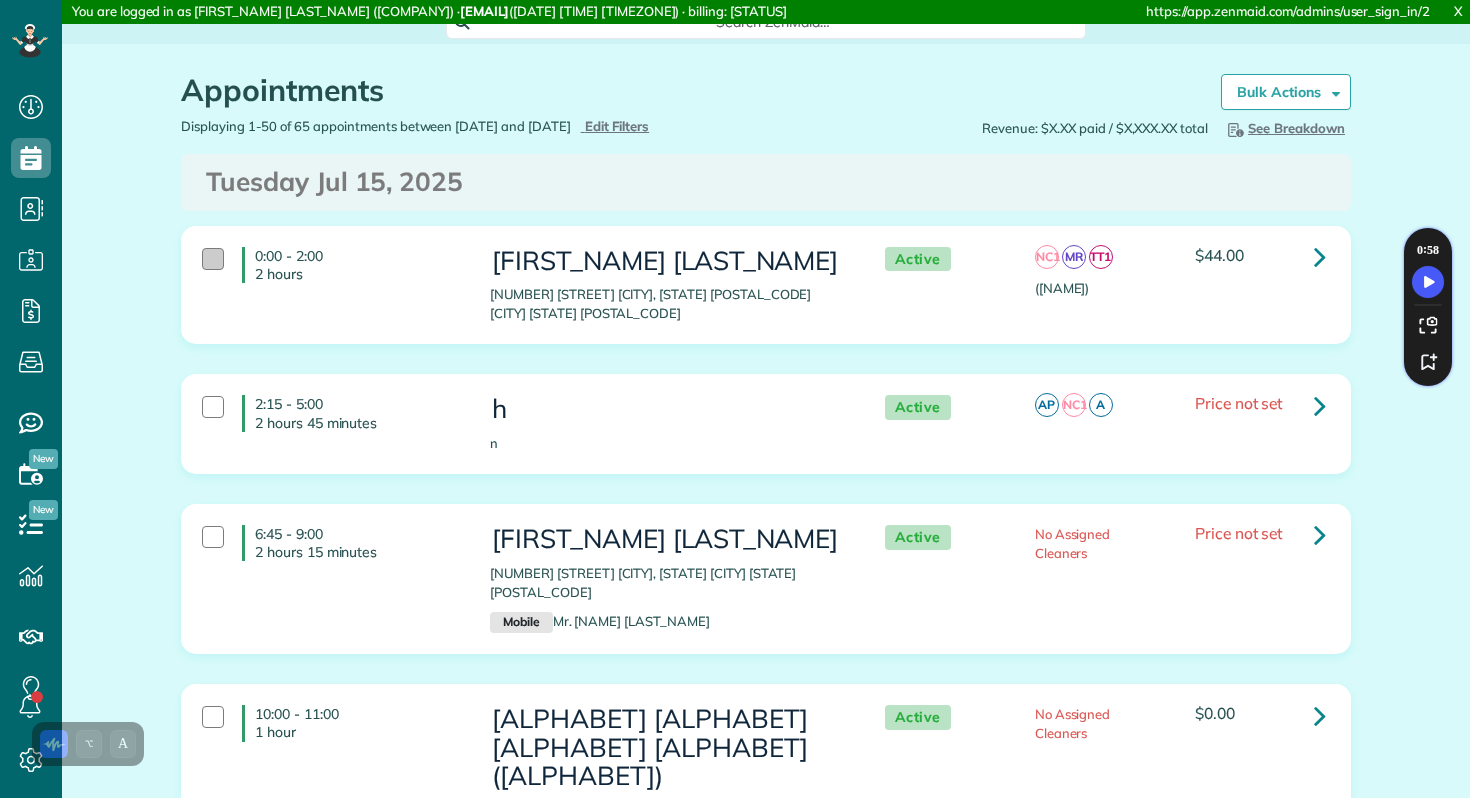 click at bounding box center [213, 259] 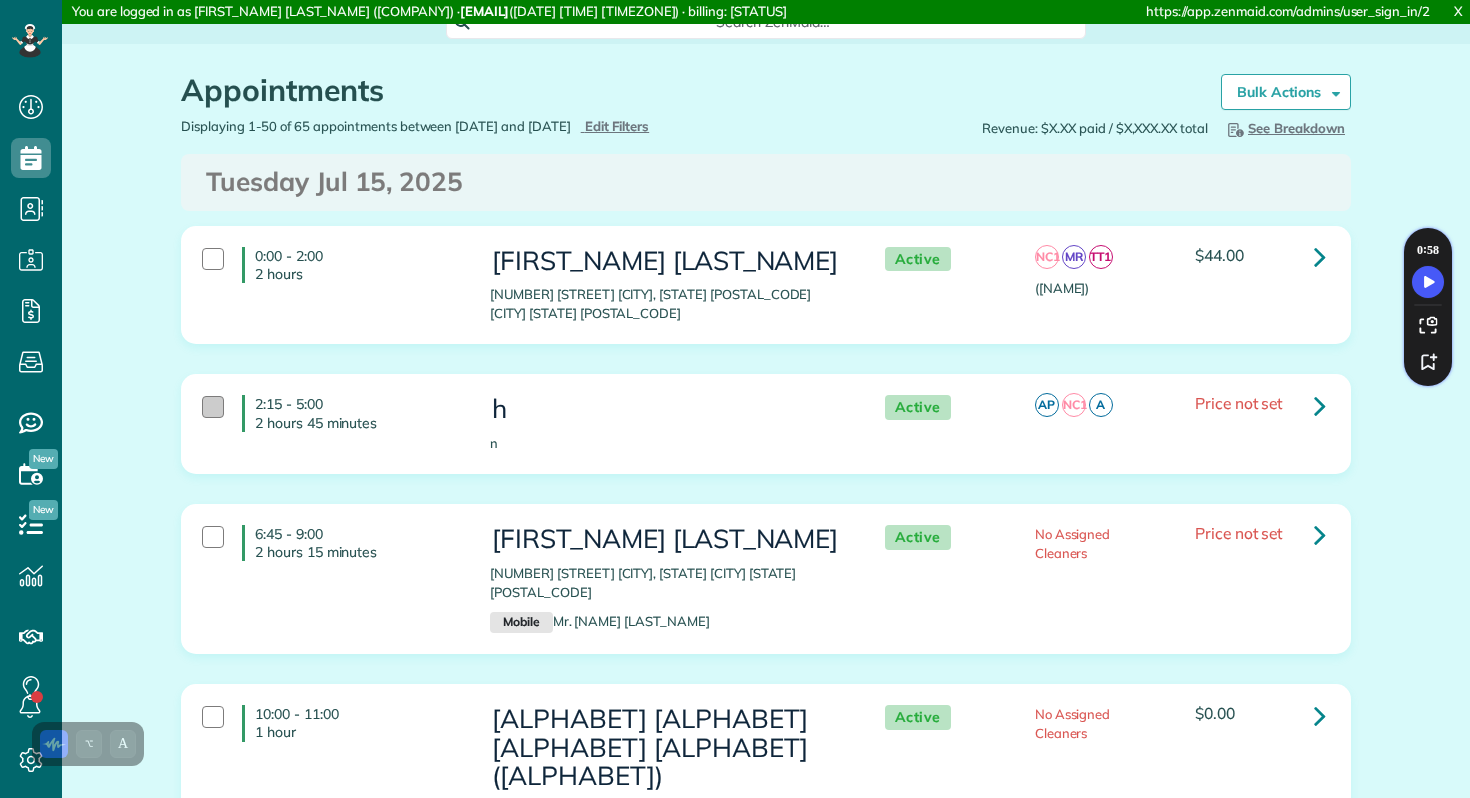 click at bounding box center [213, 407] 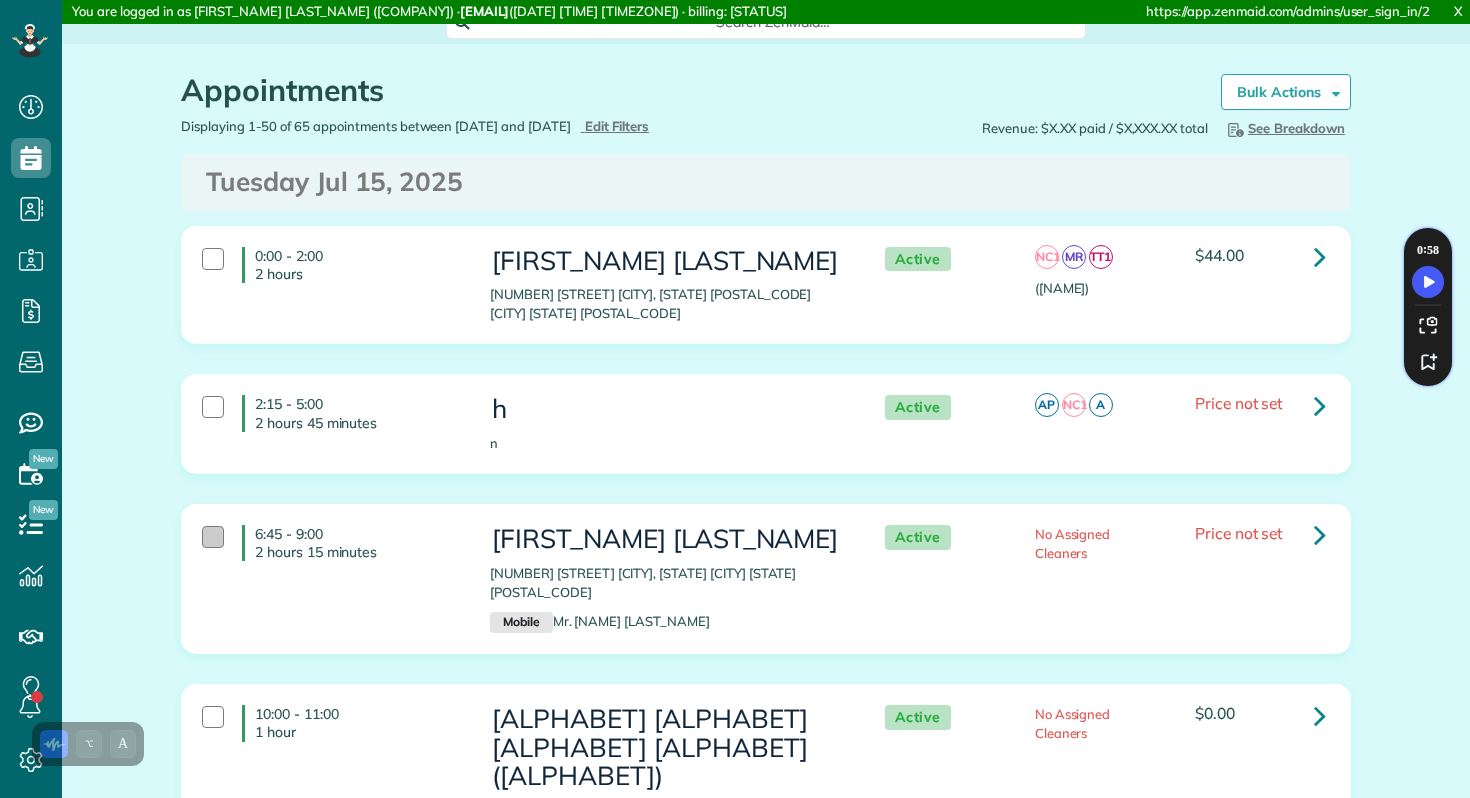 click at bounding box center [213, 537] 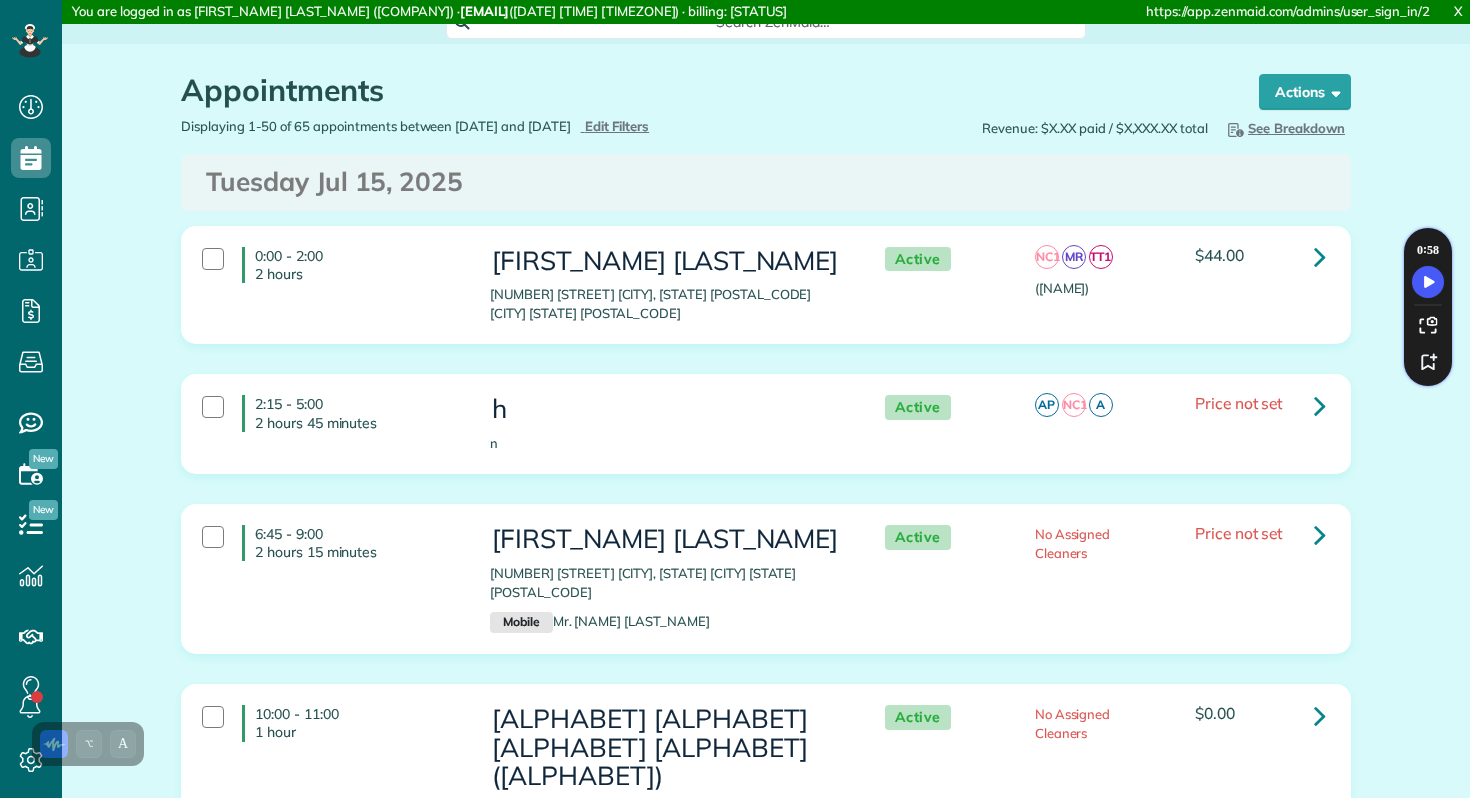 click on "Appointments
the List View [2 min]
Schedule Changes
Actions
Create Appointment
Create Task
Clock In/Out
Send Work Orders
Print Route Sheets
Today's Emails/Texts
Export data..
Bulk Actions
Set status to: Active
Set status to: Stand-By" at bounding box center (766, 4834) 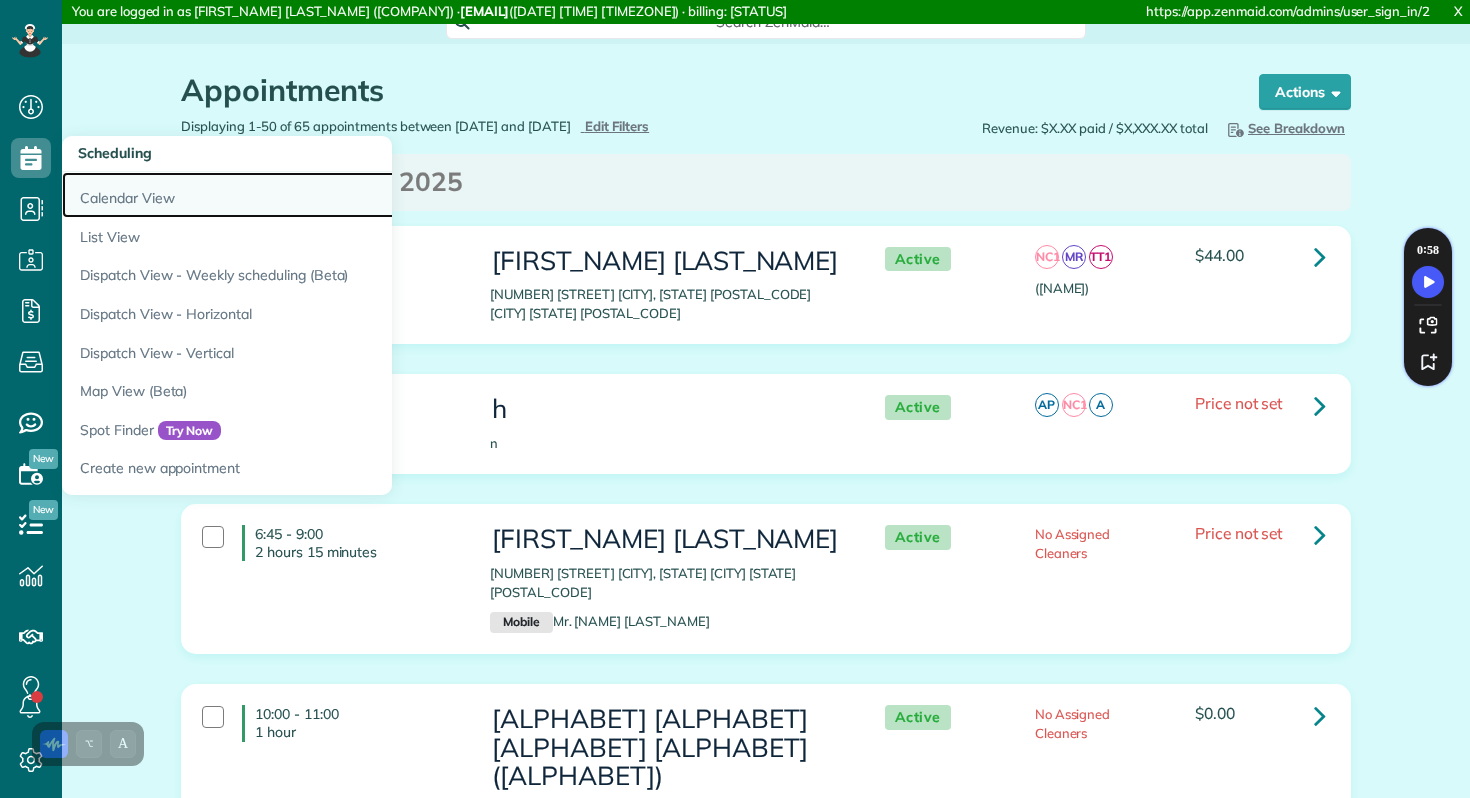 click on "Calendar View" at bounding box center (312, 195) 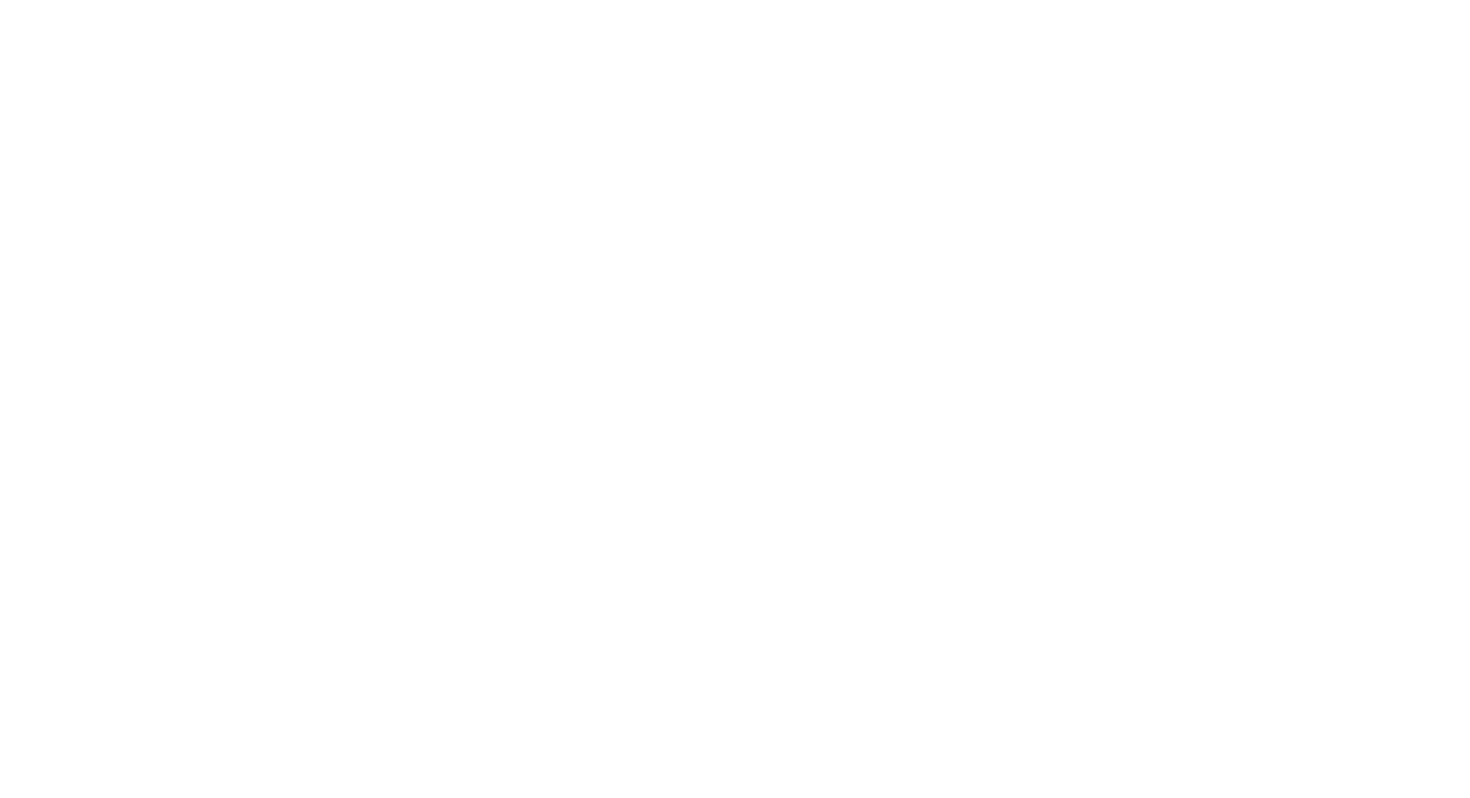 scroll, scrollTop: 0, scrollLeft: 0, axis: both 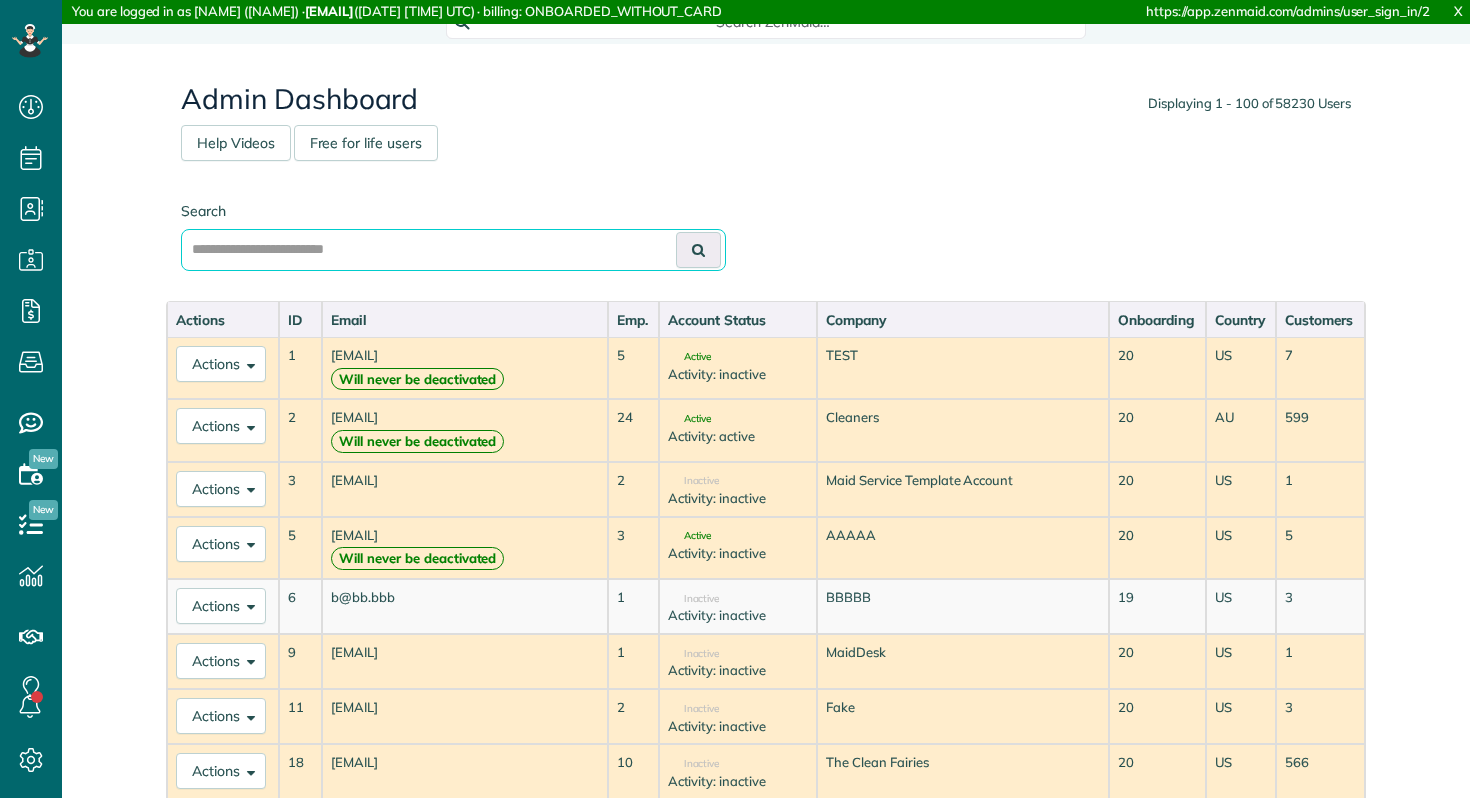 click at bounding box center [453, 250] 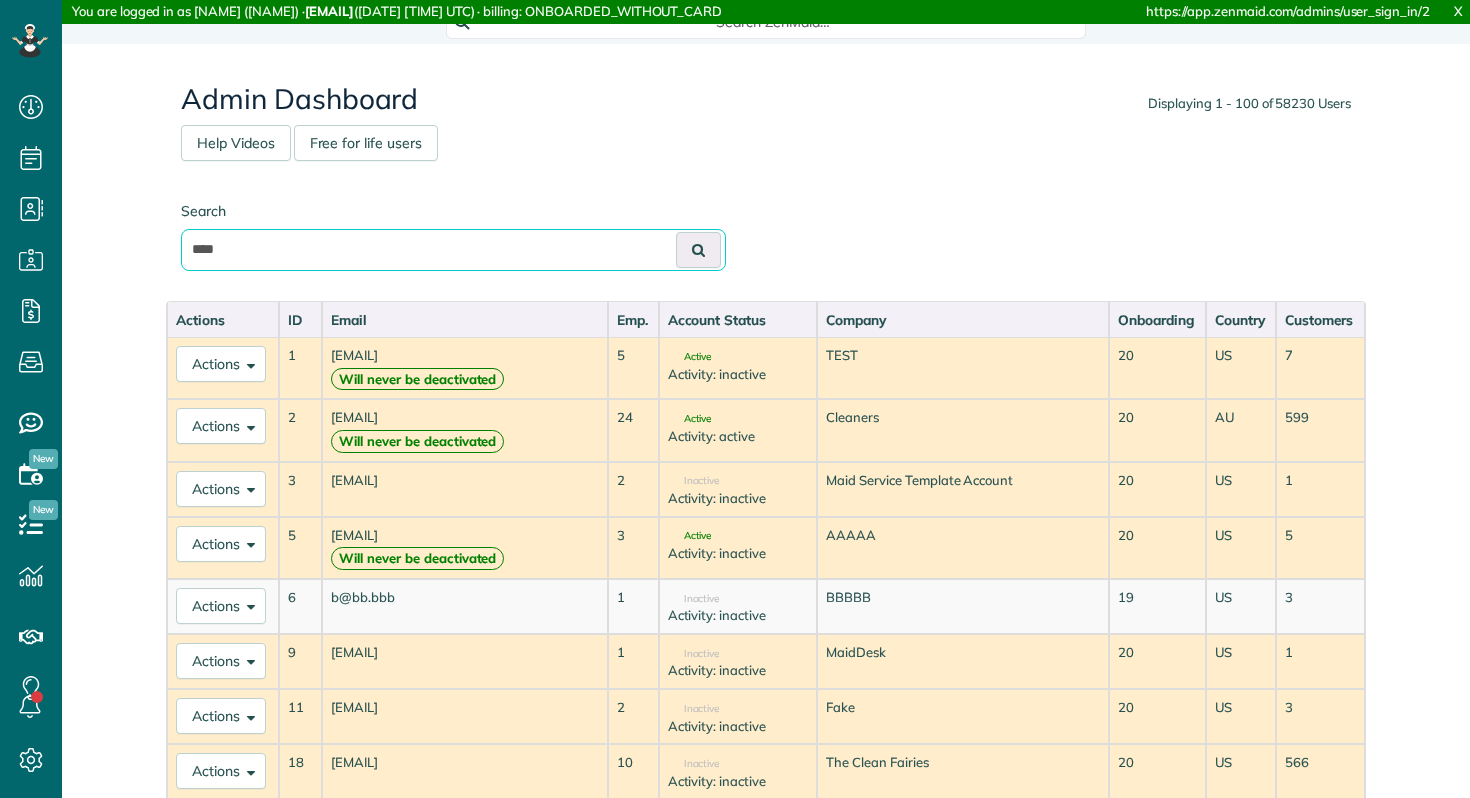 type on "****" 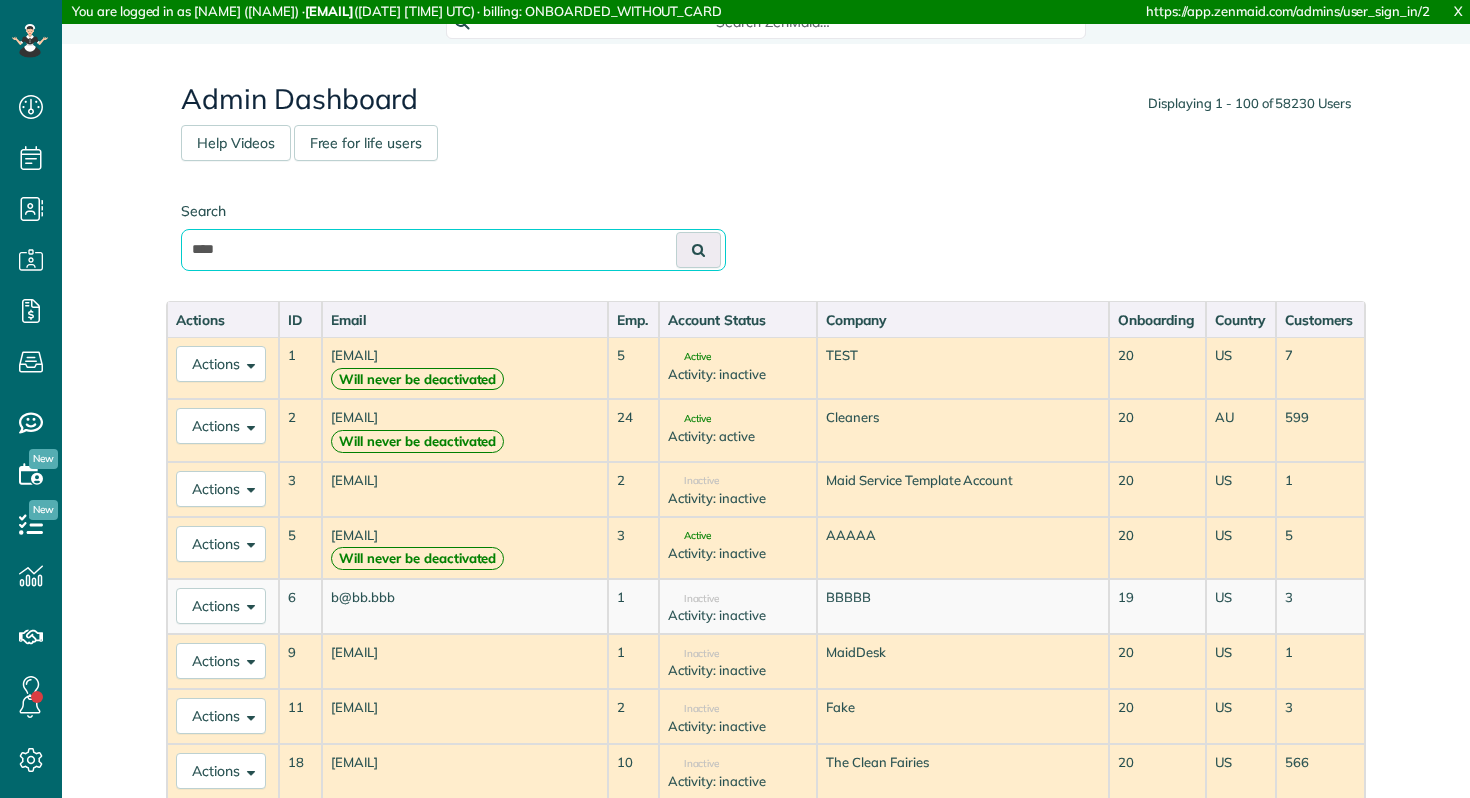 click at bounding box center (698, 250) 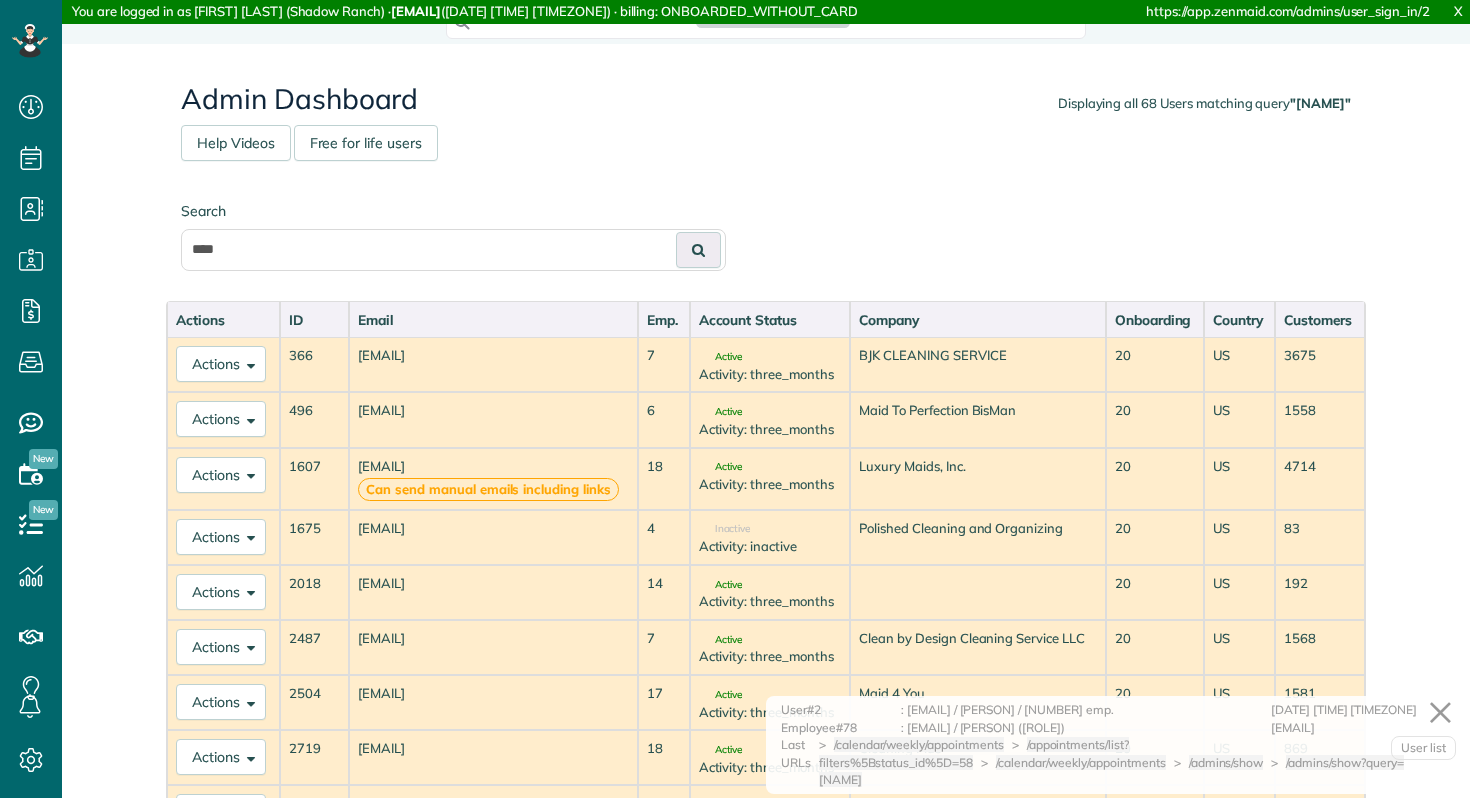scroll, scrollTop: 798, scrollLeft: 62, axis: both 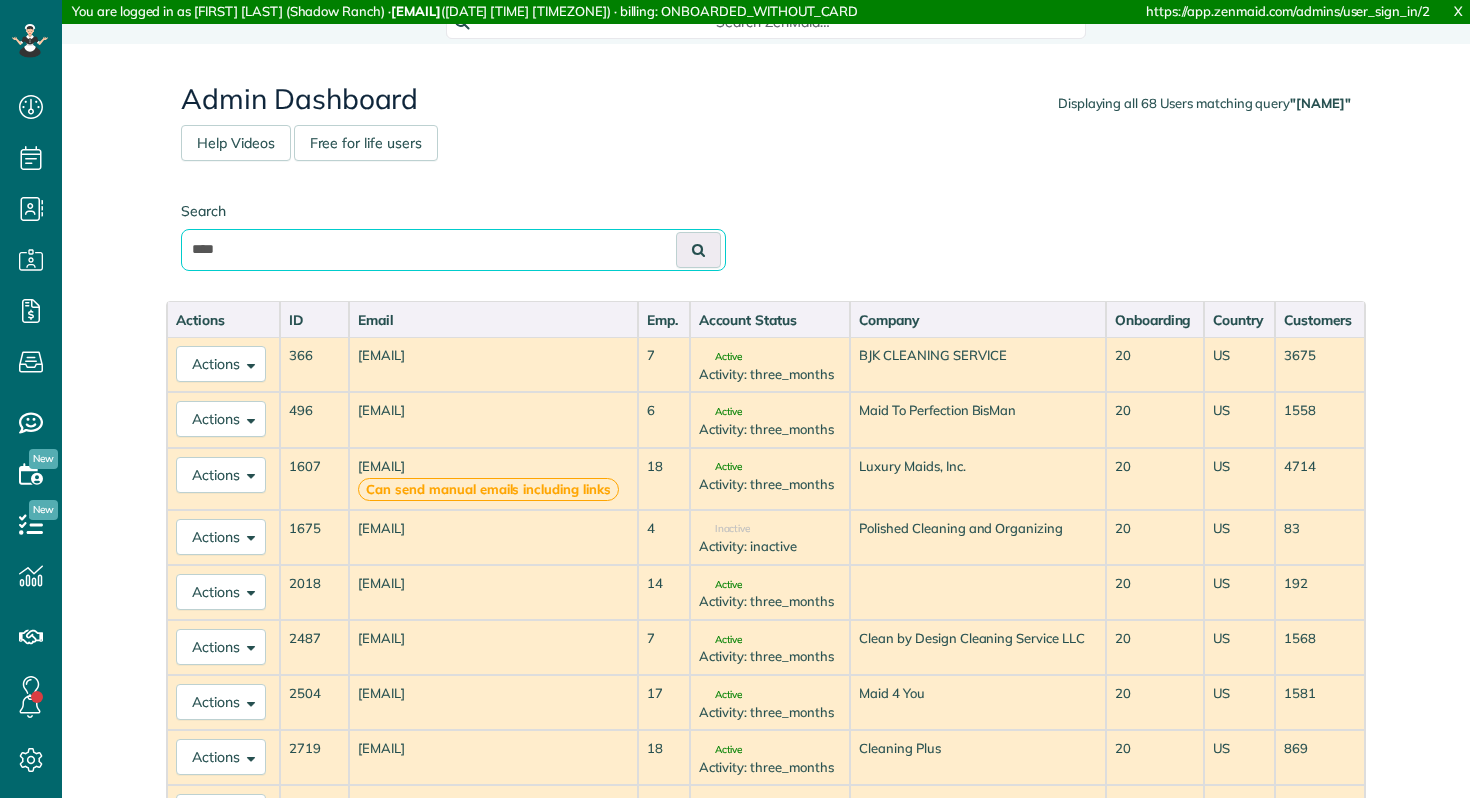 click on "****" at bounding box center [453, 250] 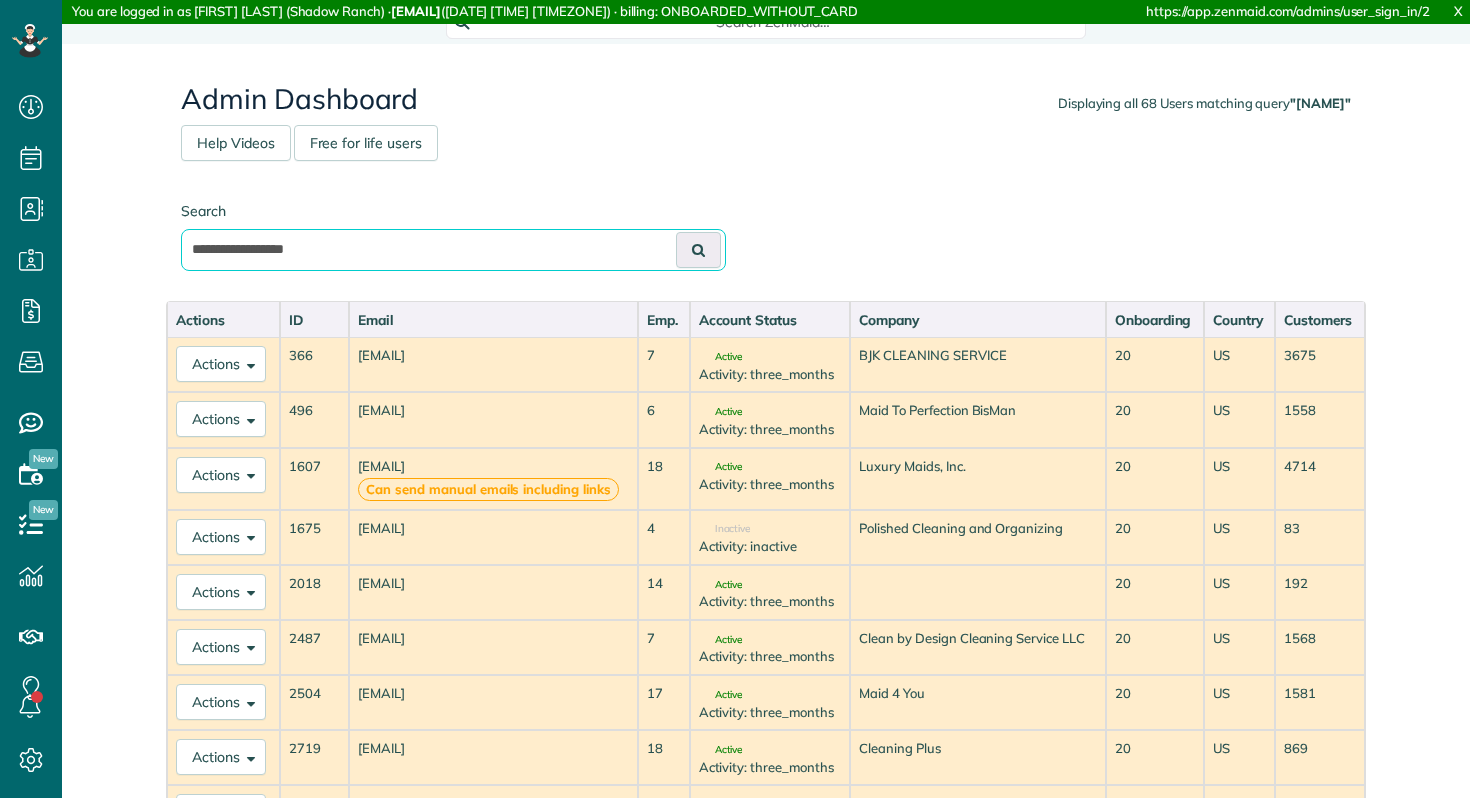 type on "**********" 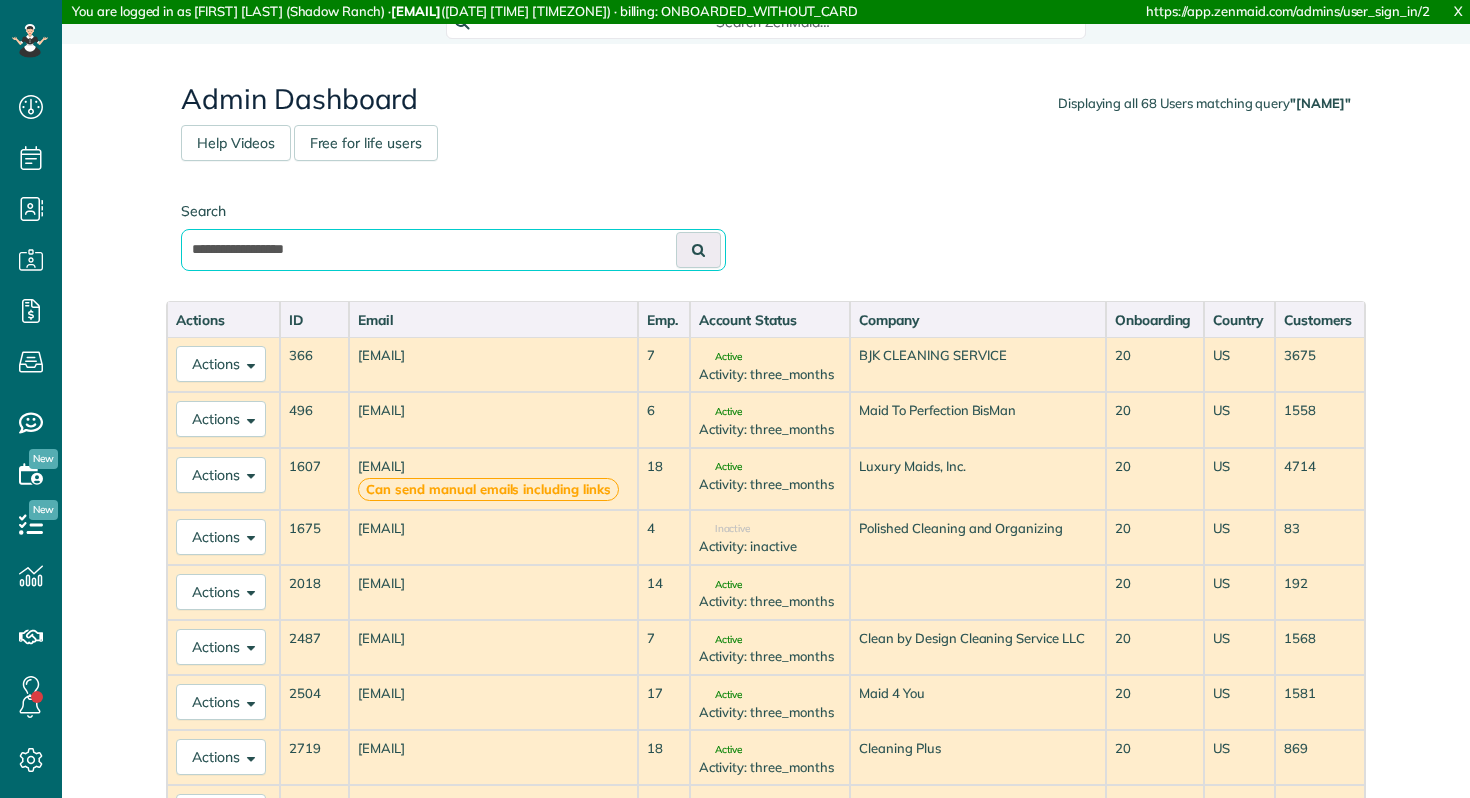 click at bounding box center [698, 250] 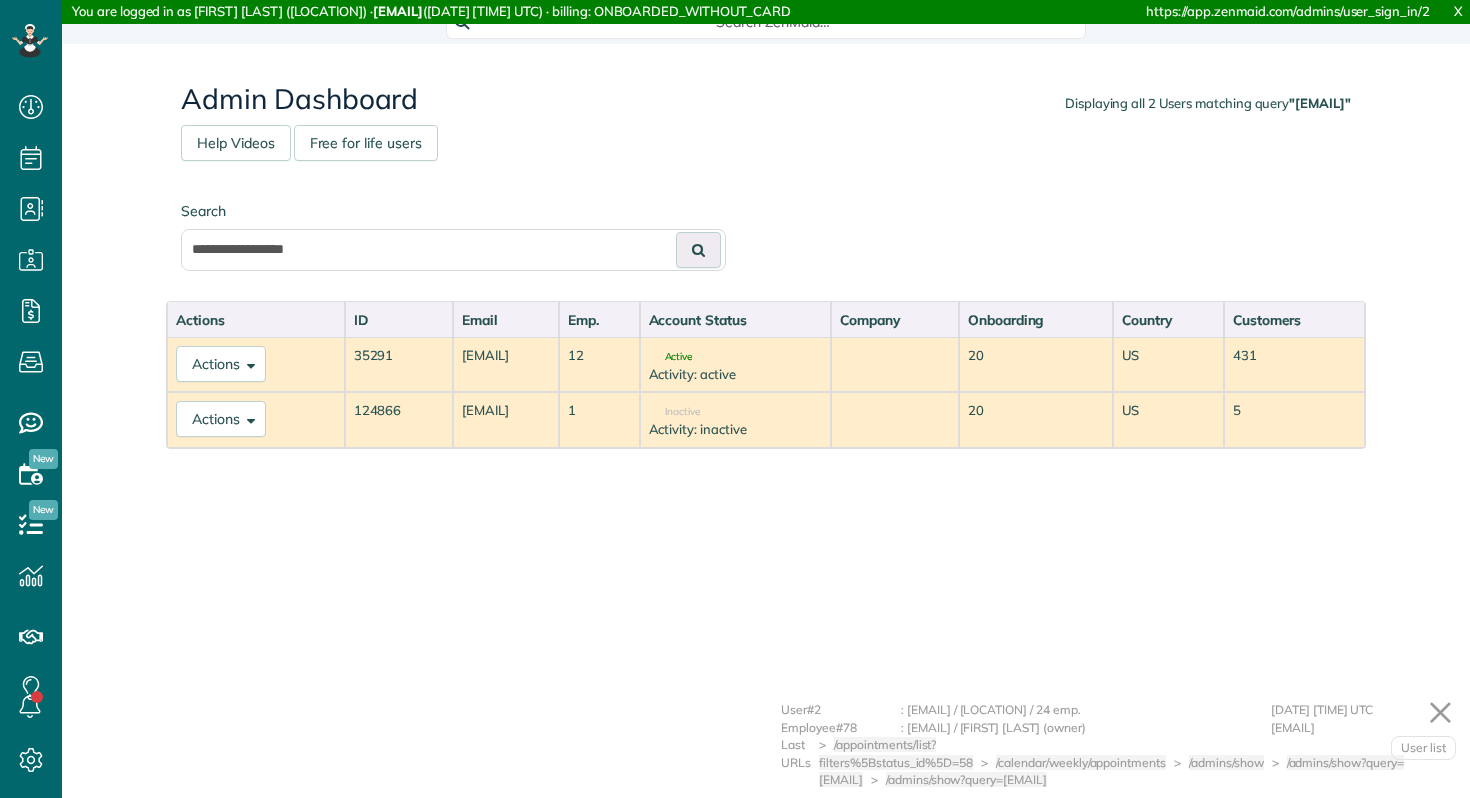 scroll, scrollTop: 0, scrollLeft: 0, axis: both 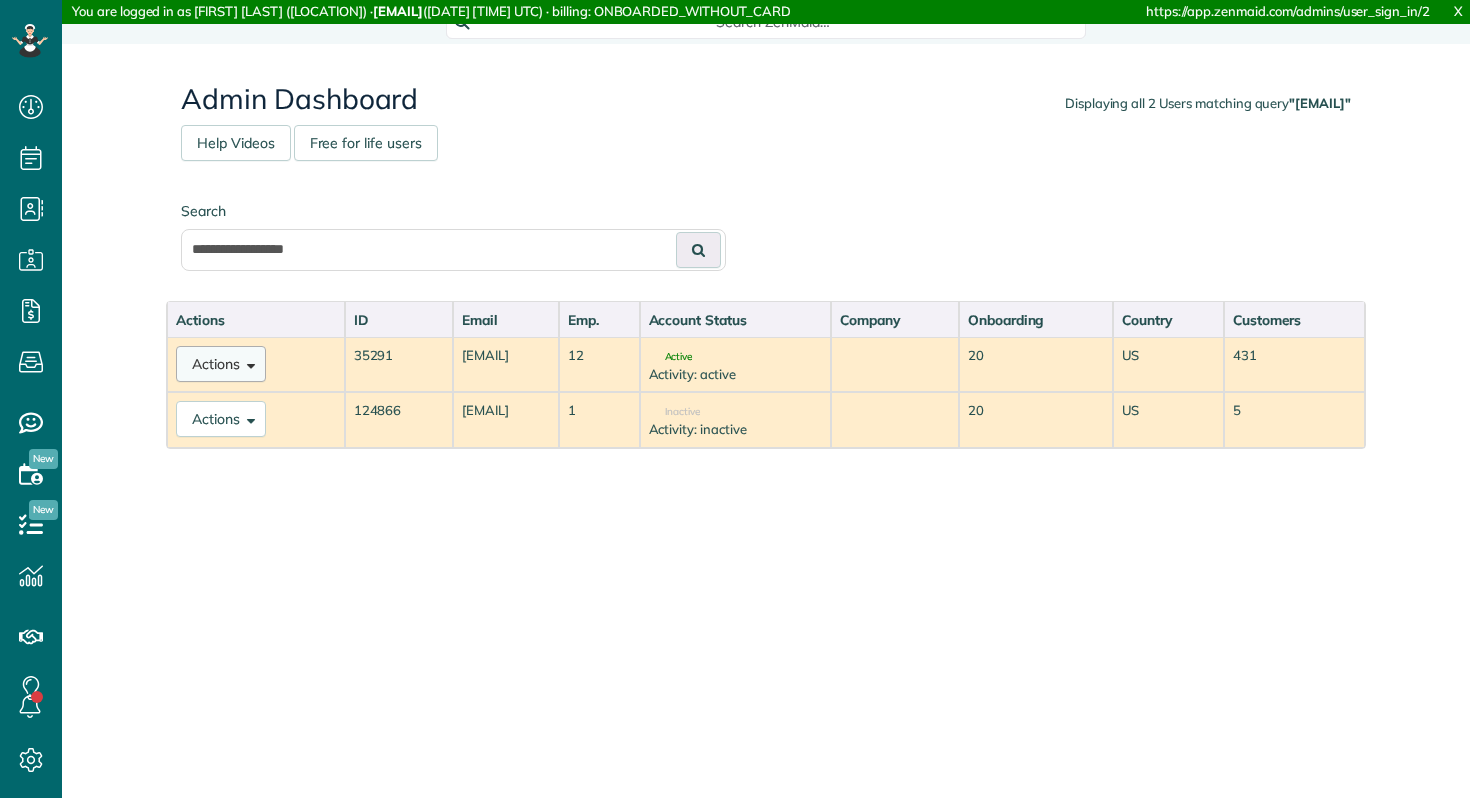 click on "Actions" at bounding box center [221, 364] 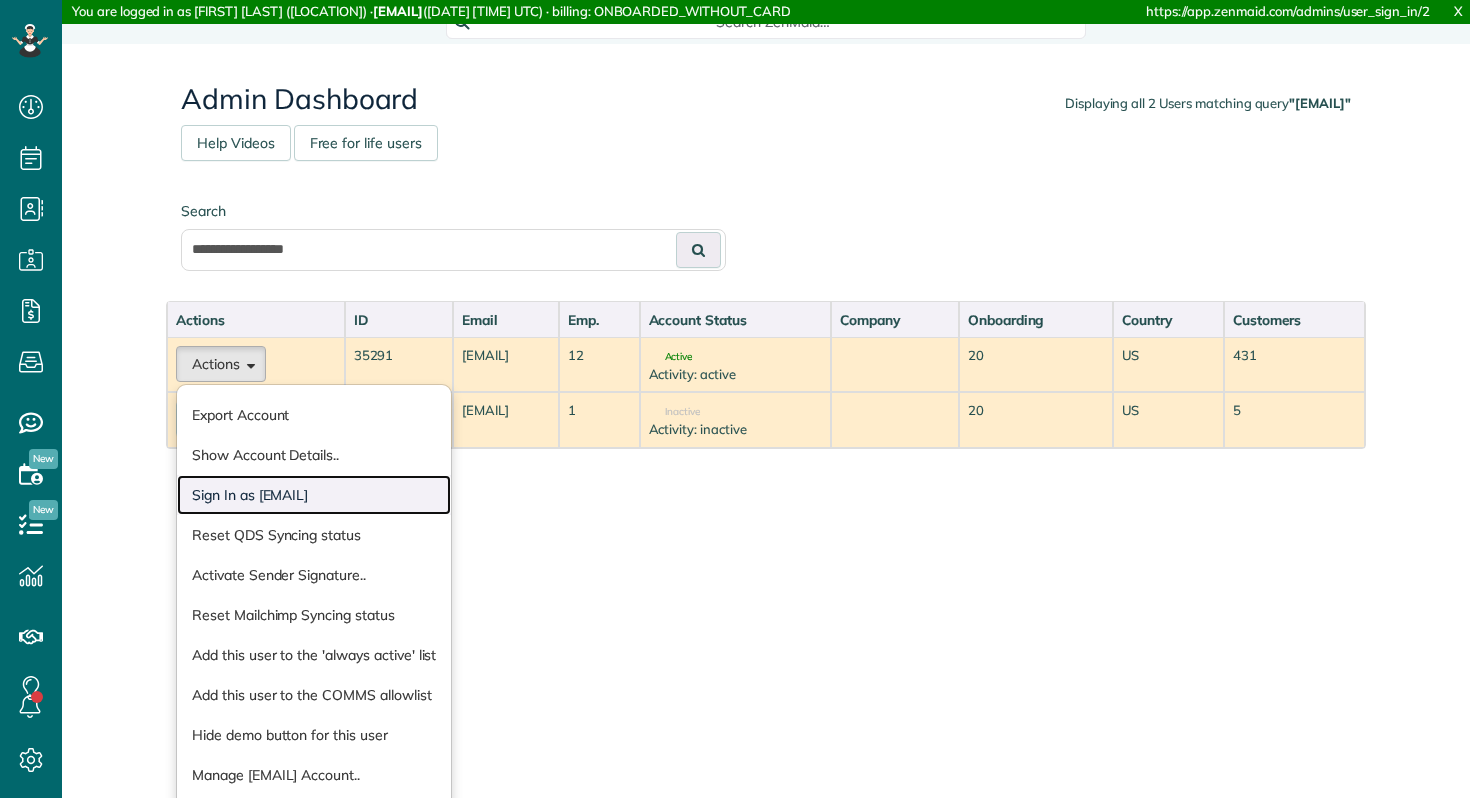 click on "Sign In as dane@hawaiinaturalclean.net" at bounding box center (314, 495) 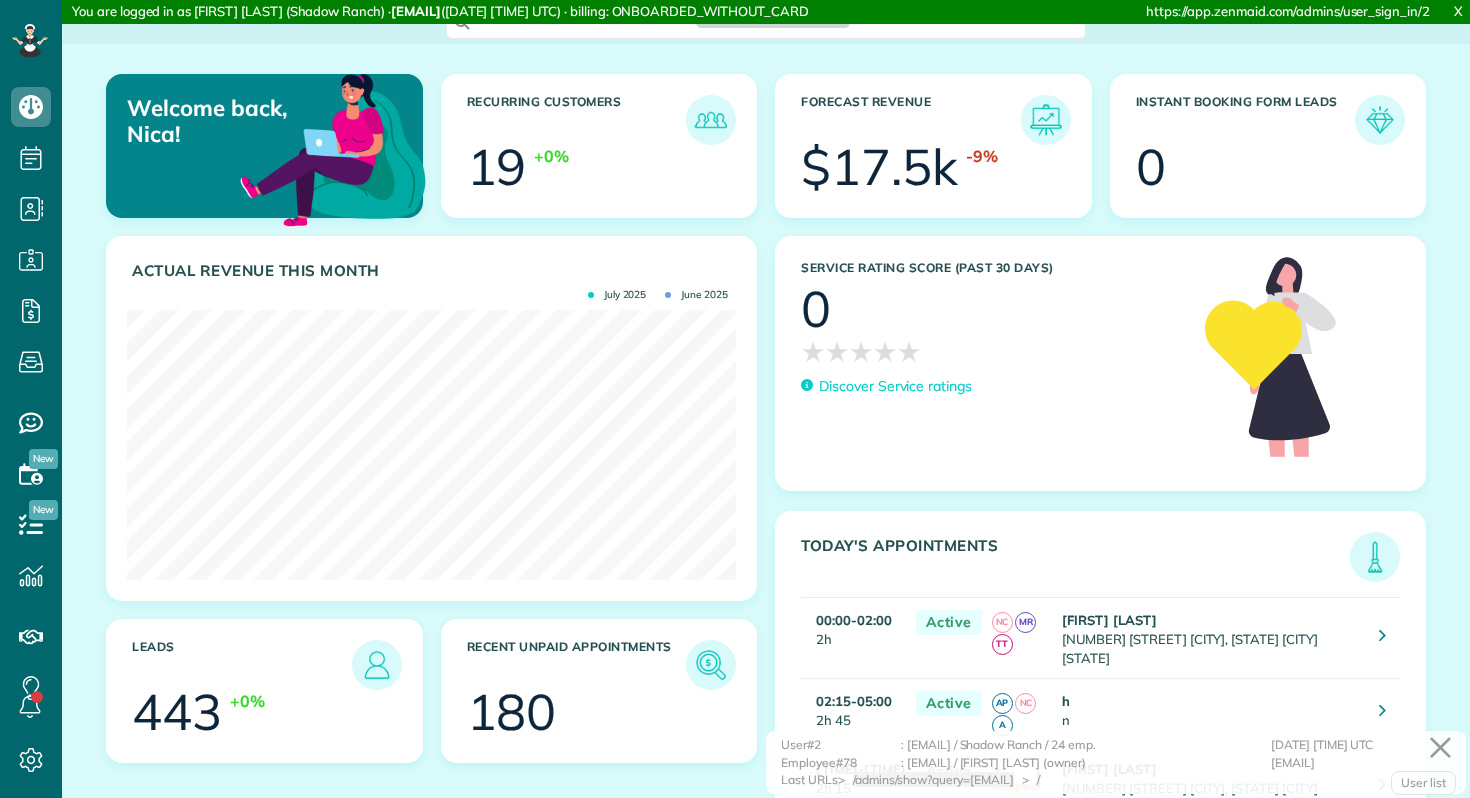 scroll, scrollTop: 0, scrollLeft: 0, axis: both 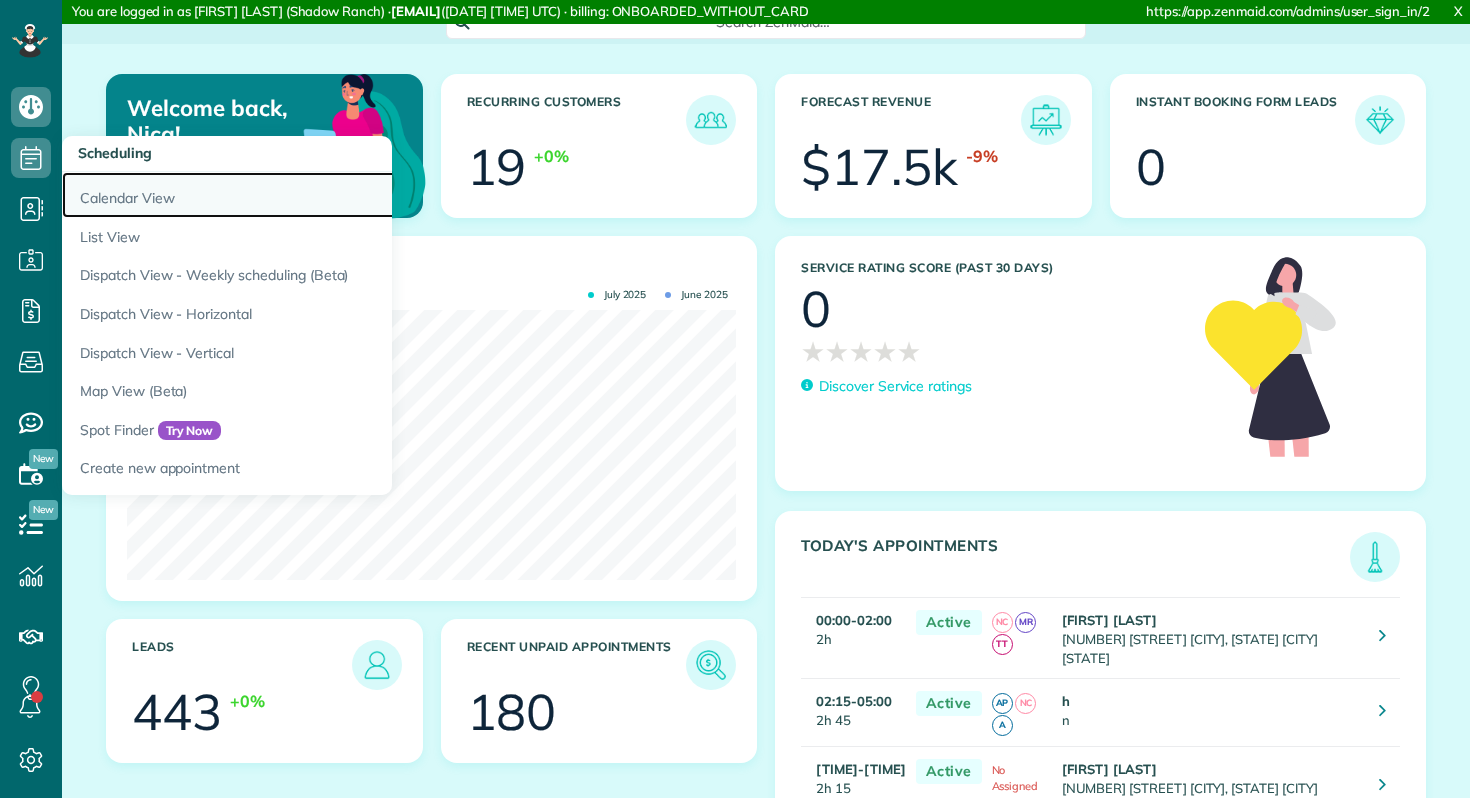 click on "Calendar View" at bounding box center (312, 195) 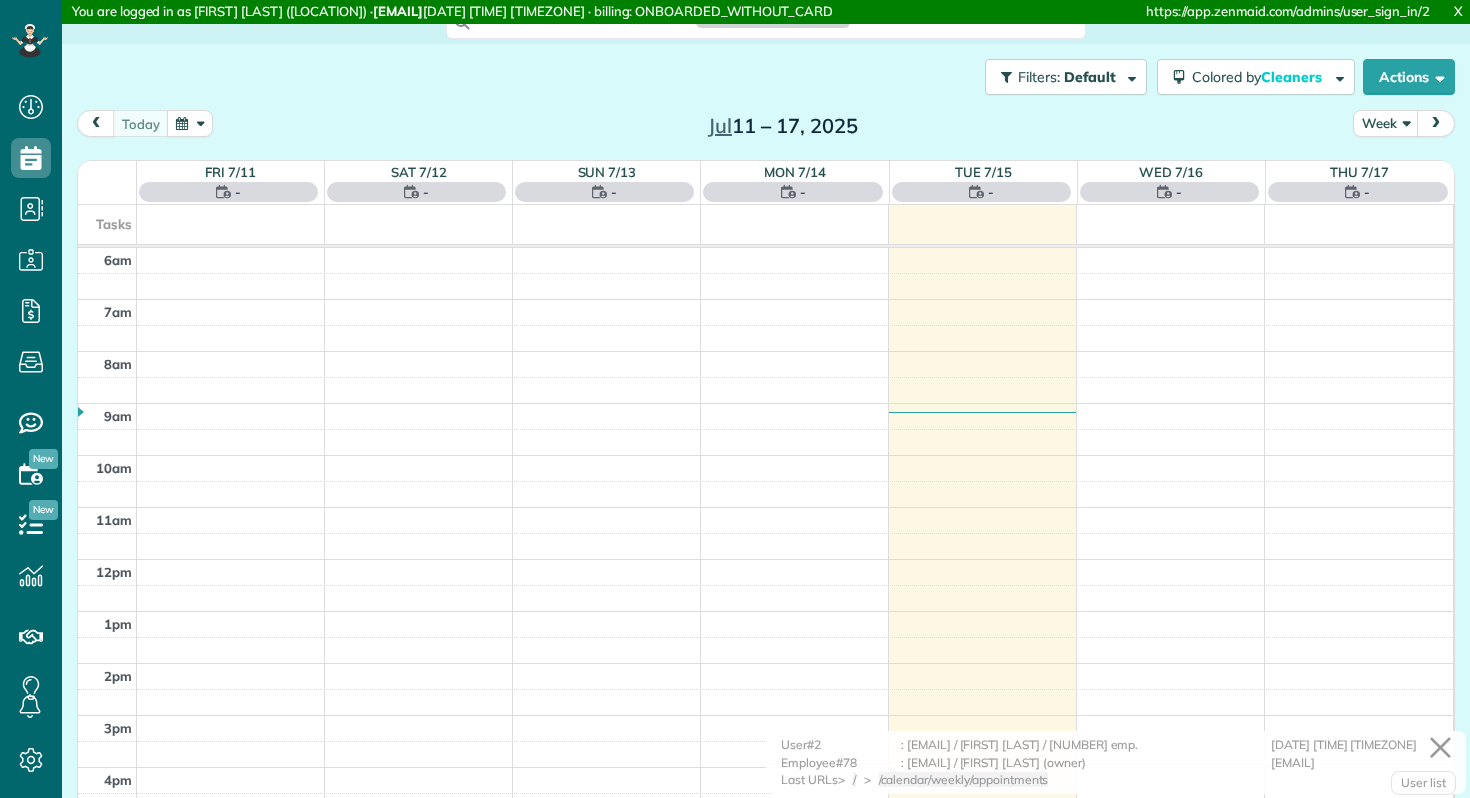 scroll, scrollTop: 0, scrollLeft: 0, axis: both 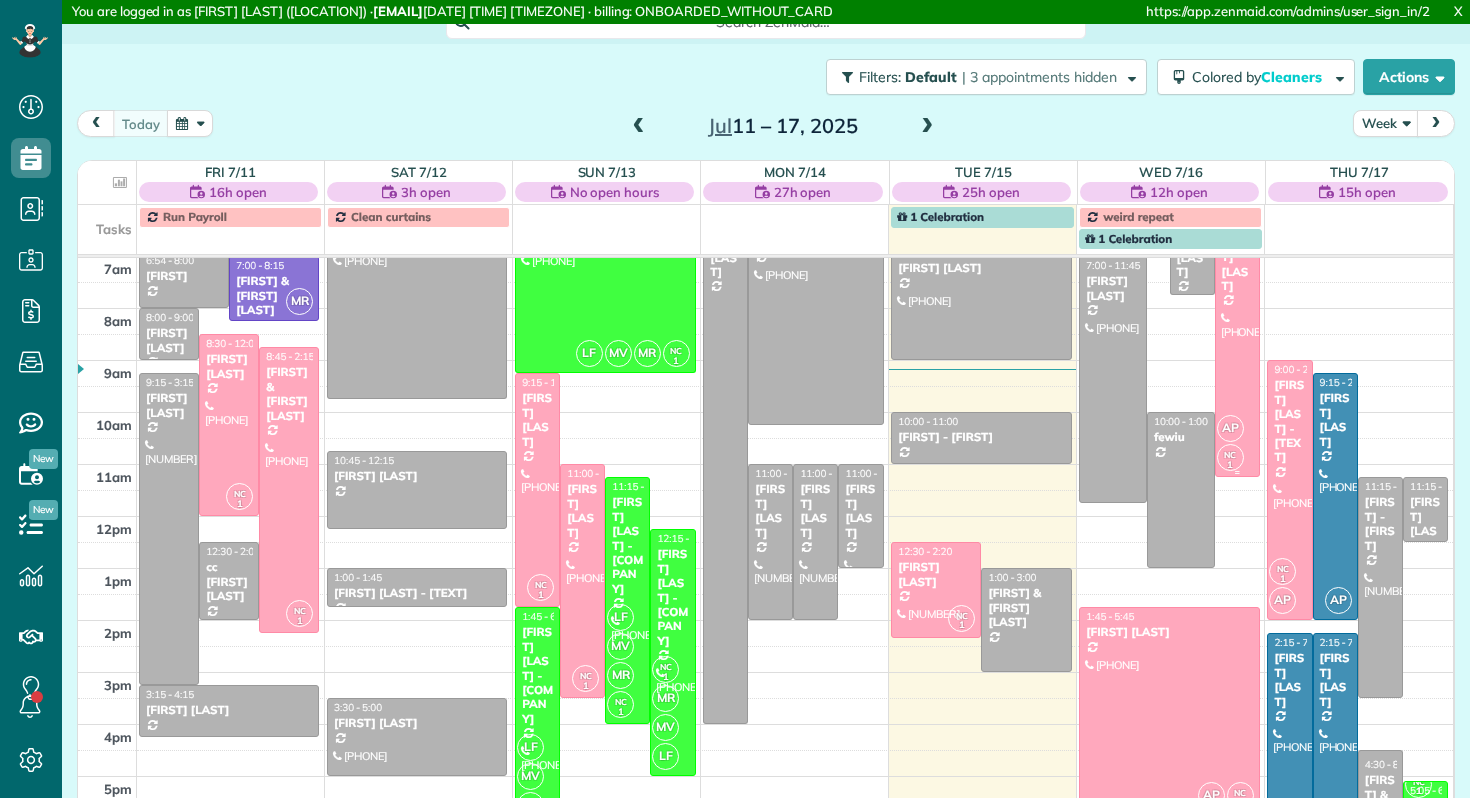 click at bounding box center [1237, 348] 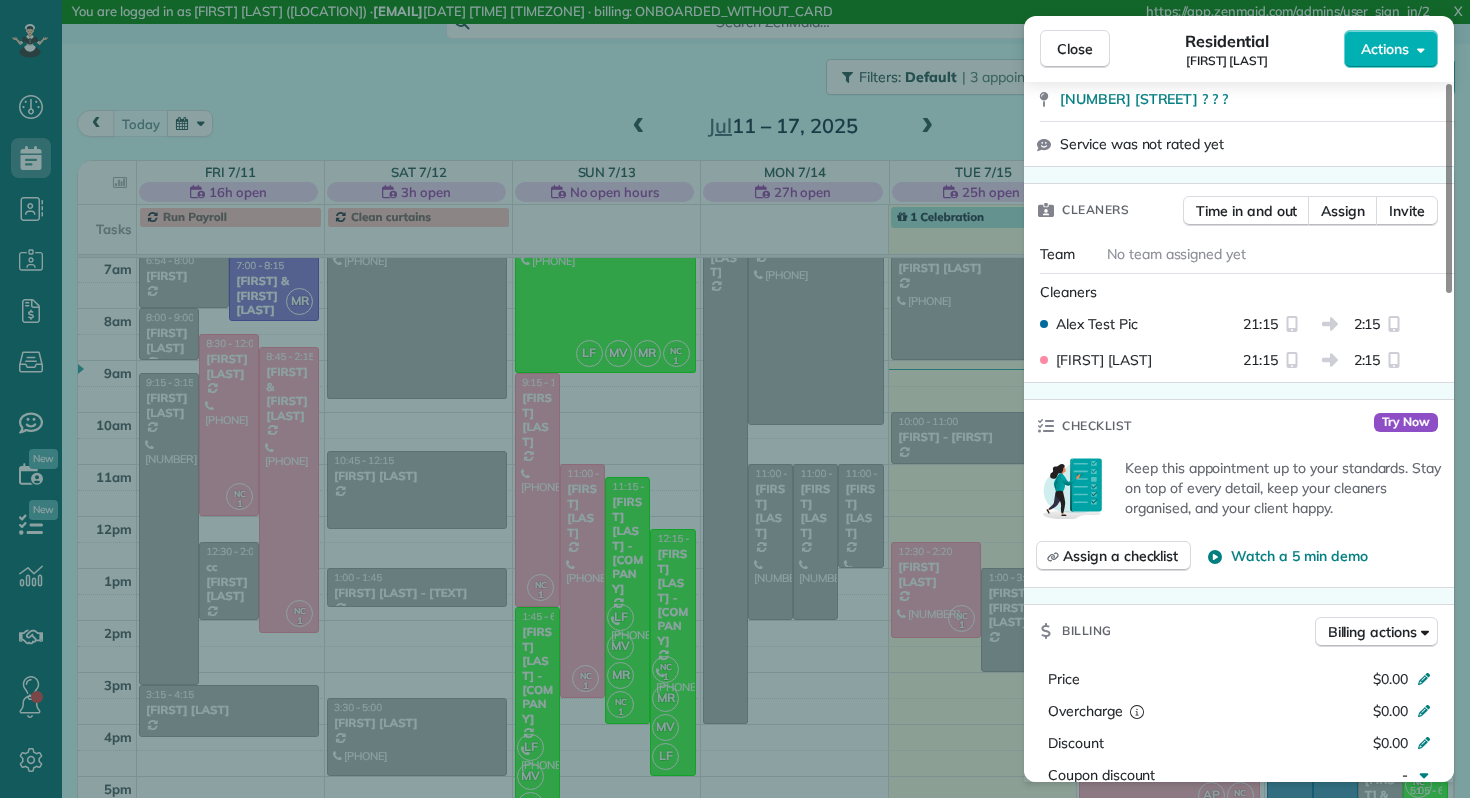 scroll, scrollTop: 434, scrollLeft: 0, axis: vertical 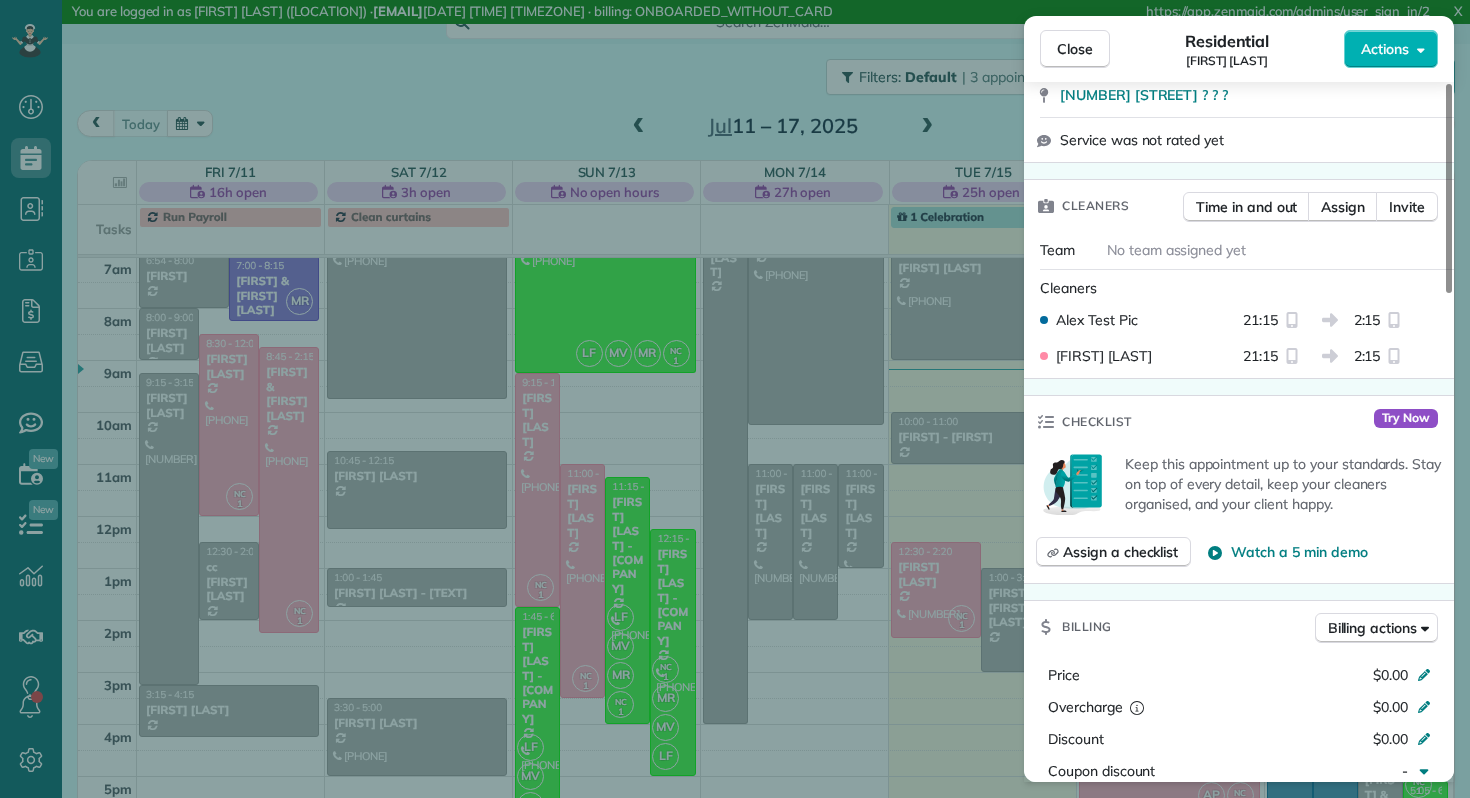click on "Checklist" at bounding box center [1097, 422] 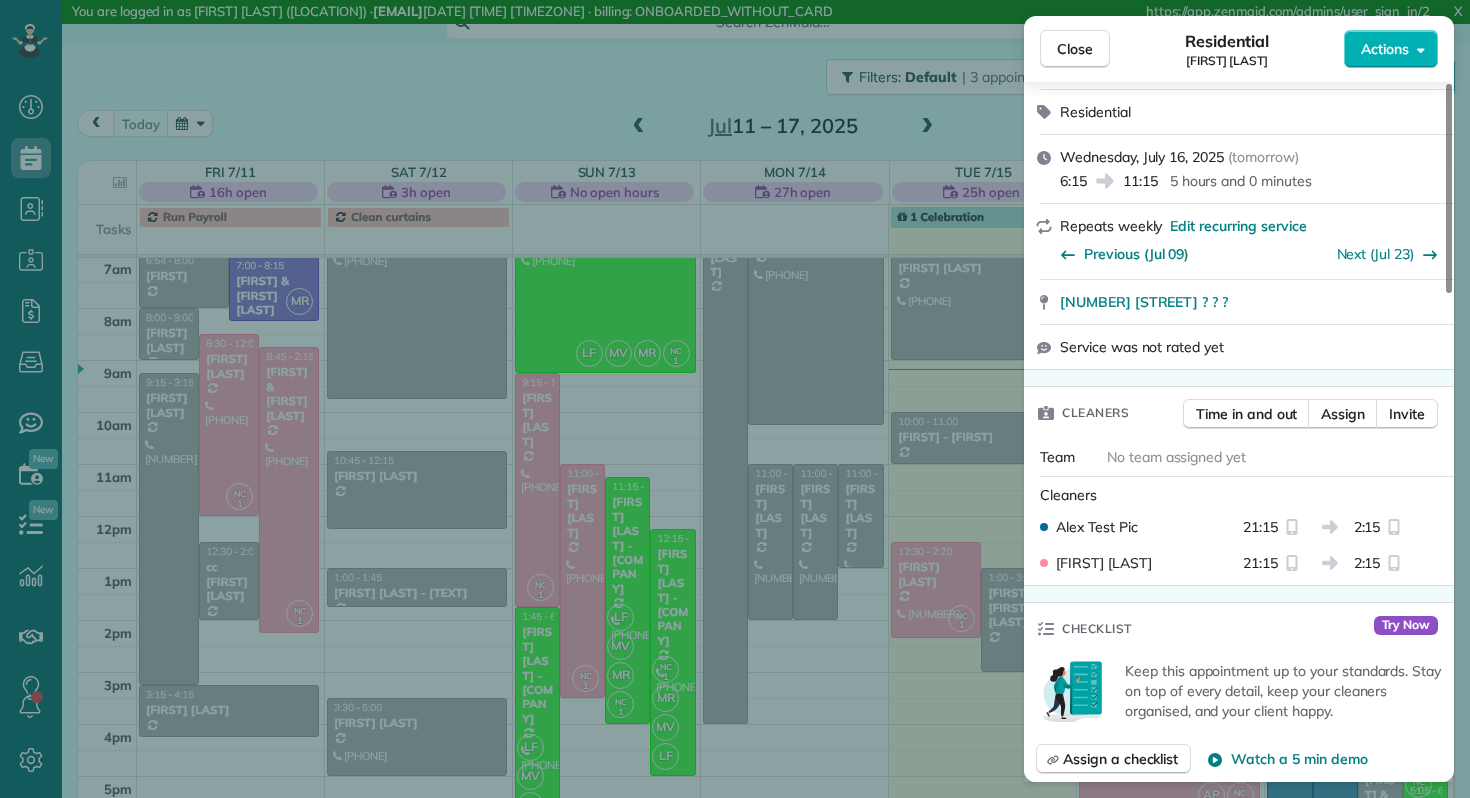 scroll, scrollTop: 0, scrollLeft: 0, axis: both 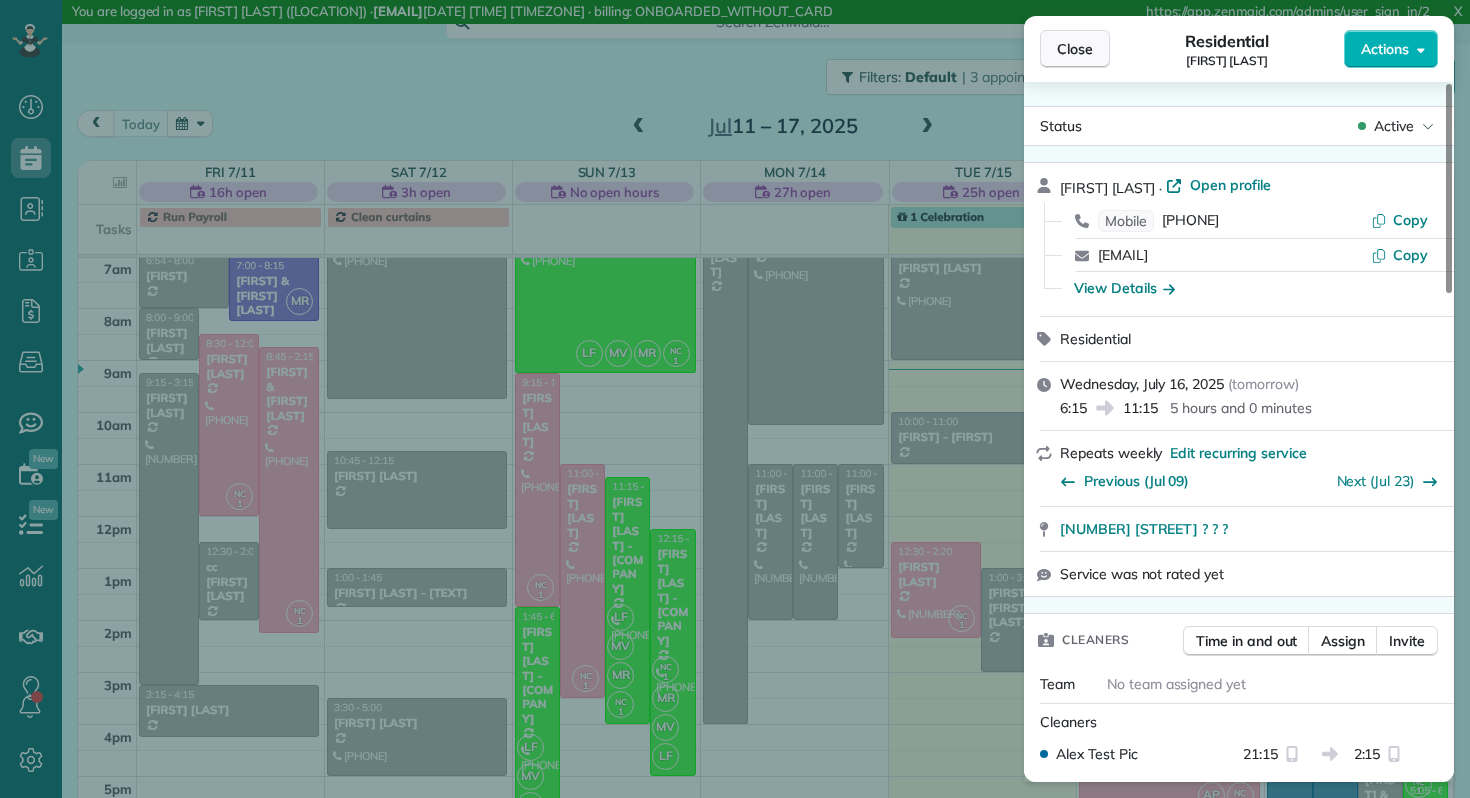 click on "Close" at bounding box center [1075, 49] 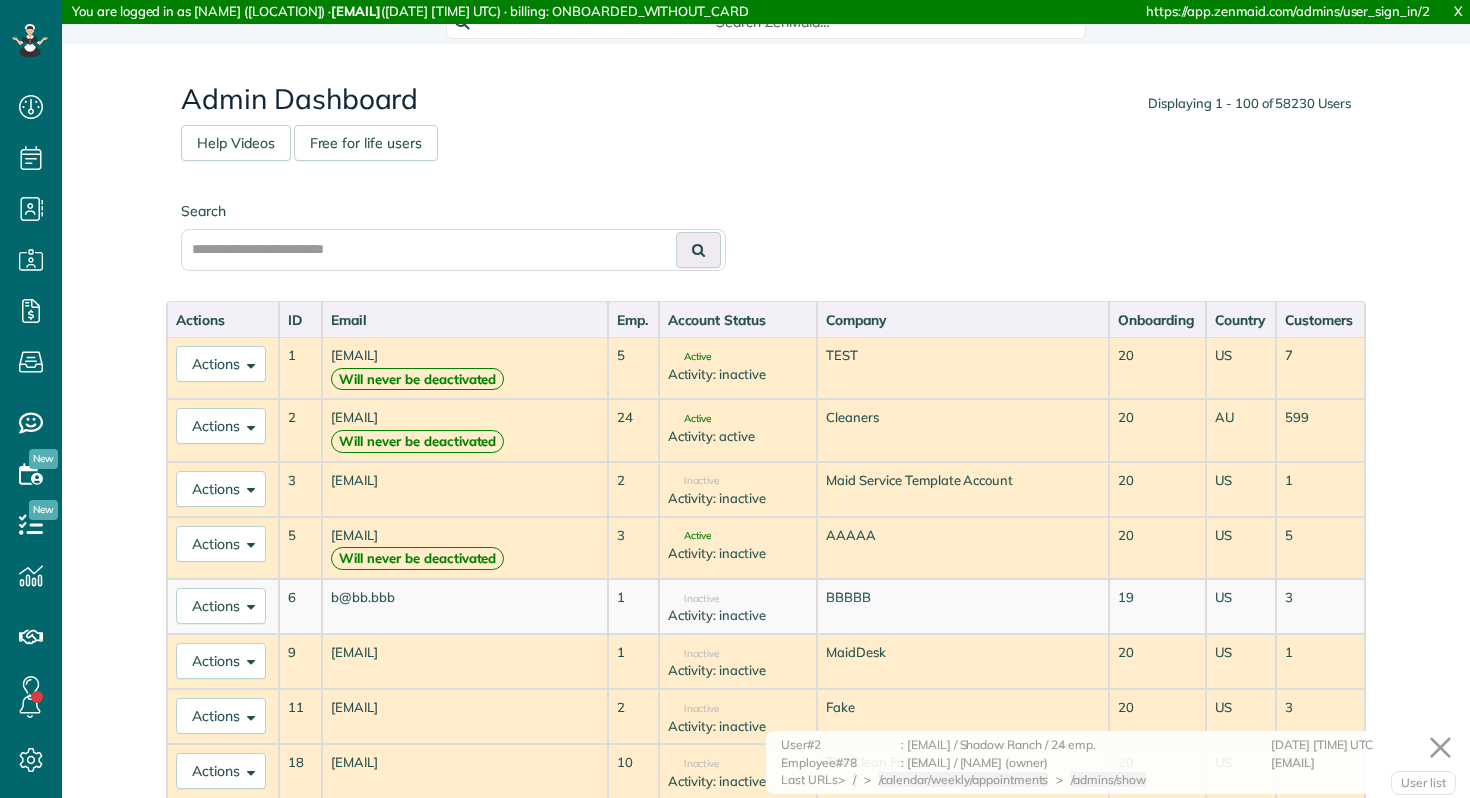 scroll, scrollTop: 0, scrollLeft: 0, axis: both 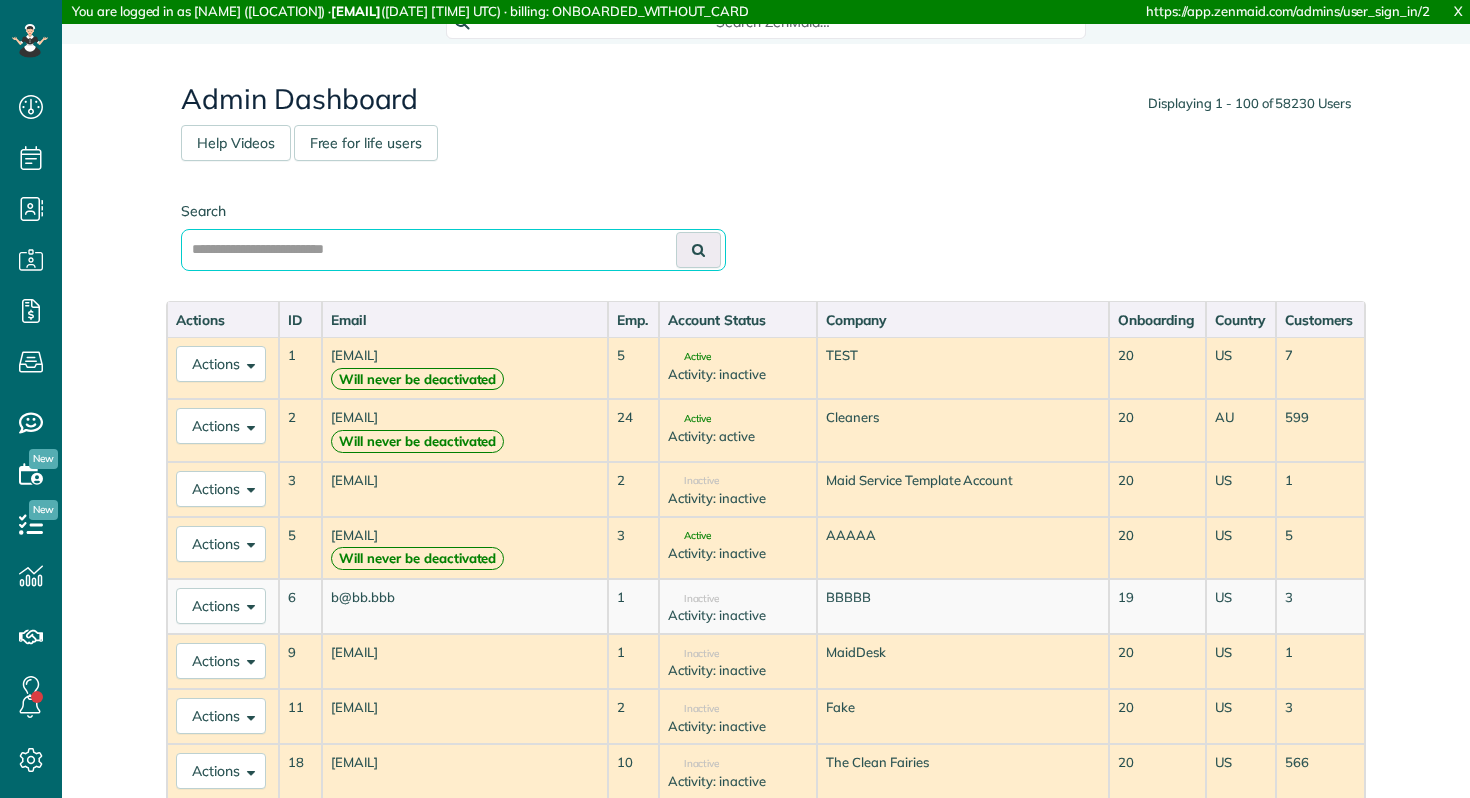 click at bounding box center [453, 250] 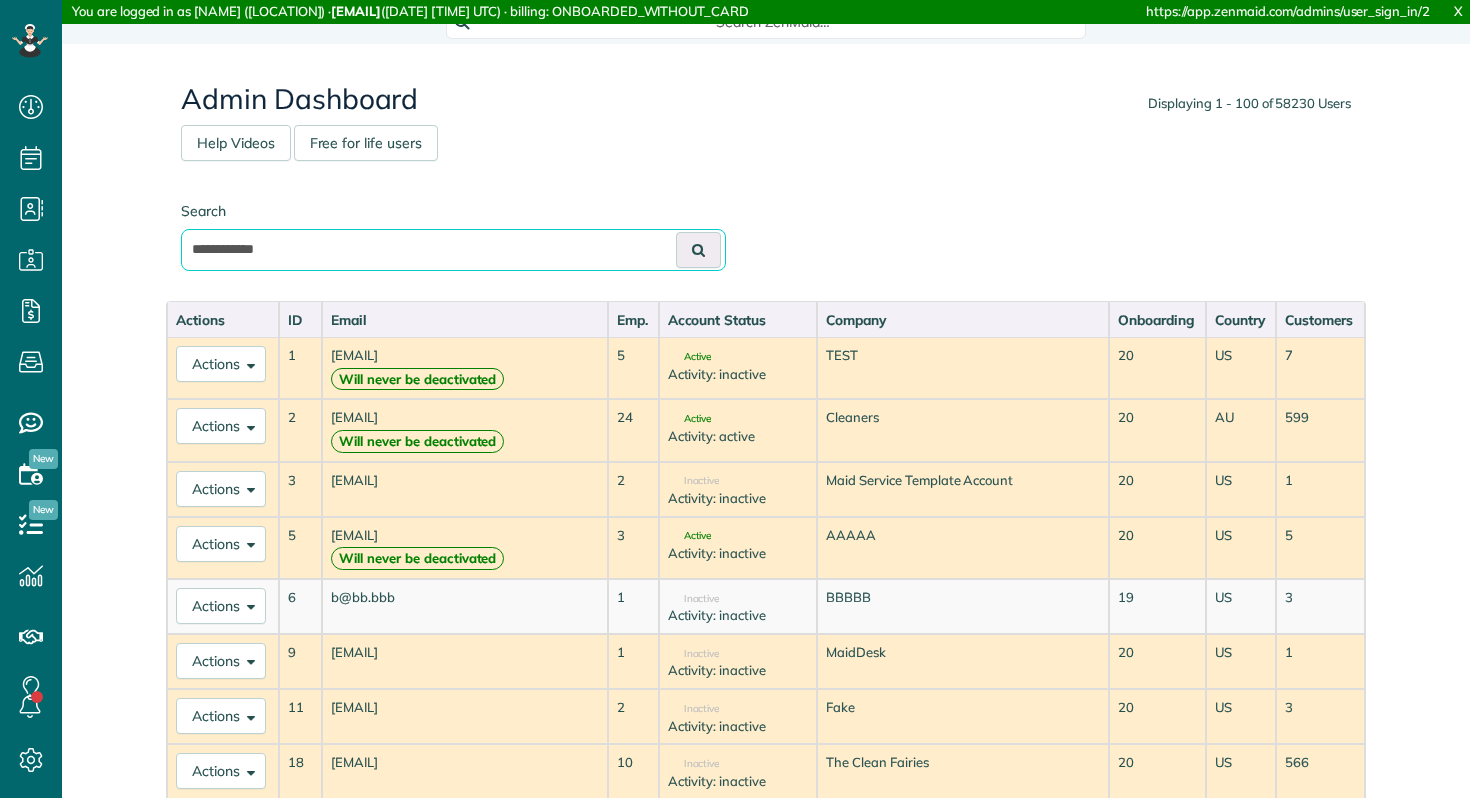 type on "**********" 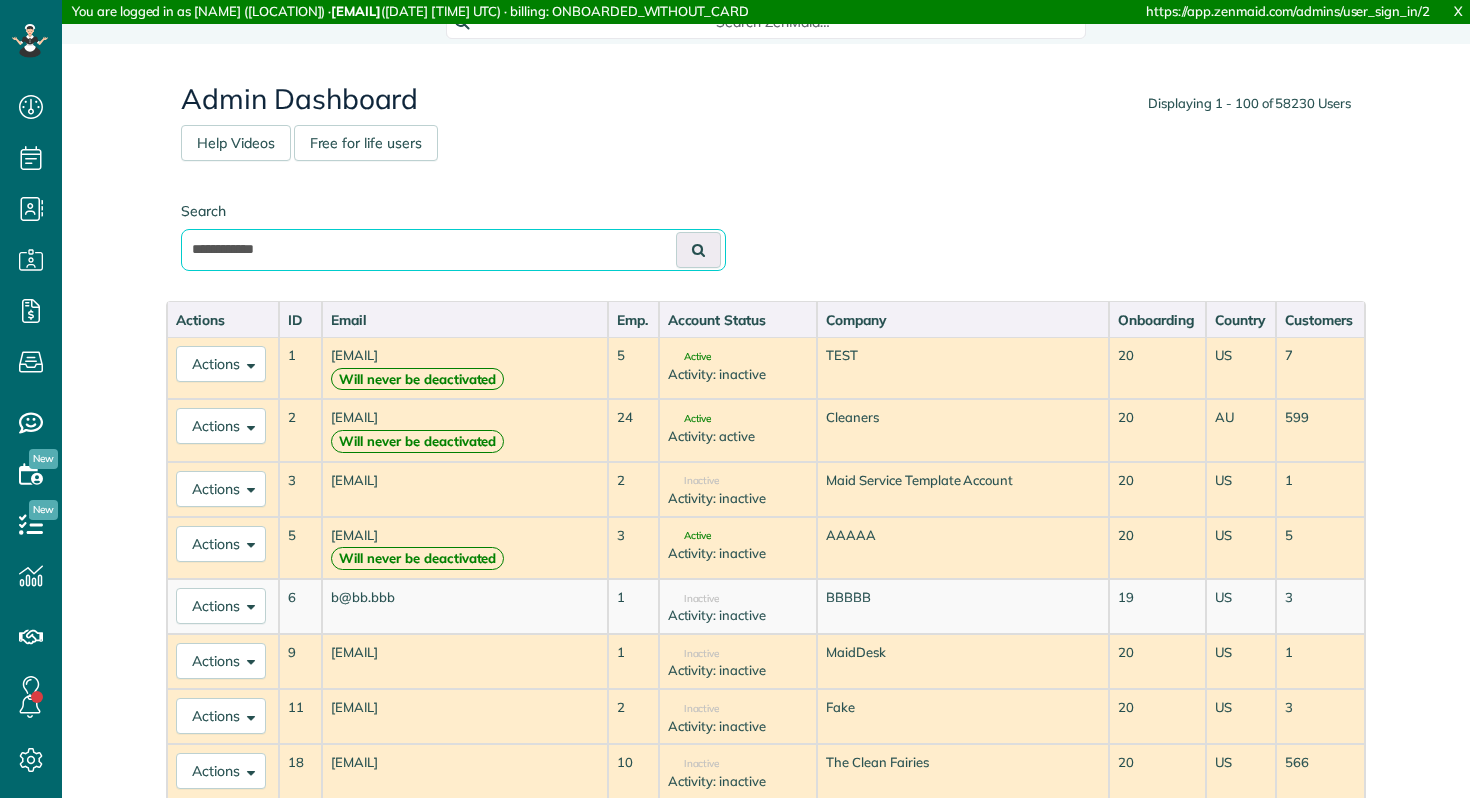 click at bounding box center (698, 250) 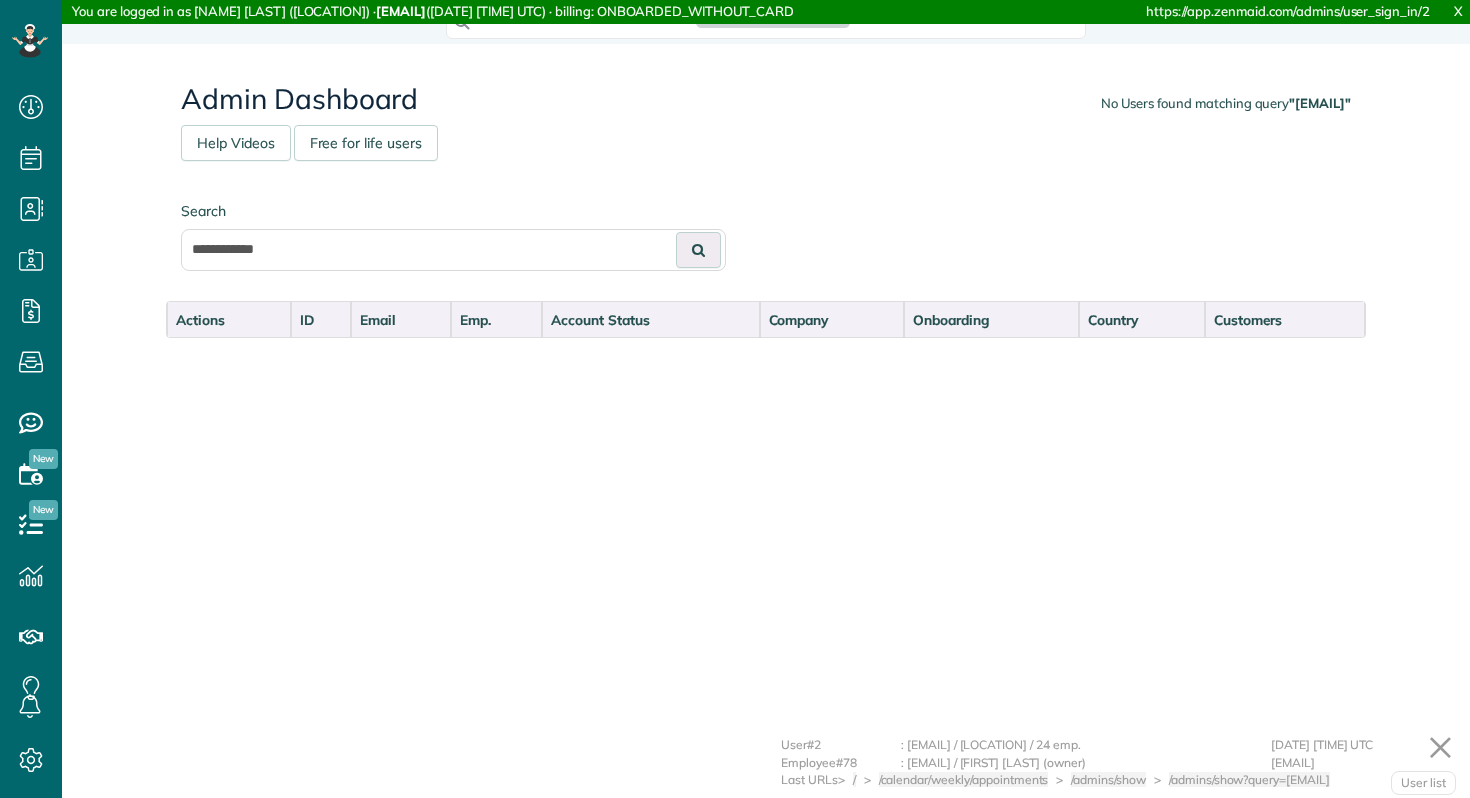 scroll, scrollTop: 0, scrollLeft: 0, axis: both 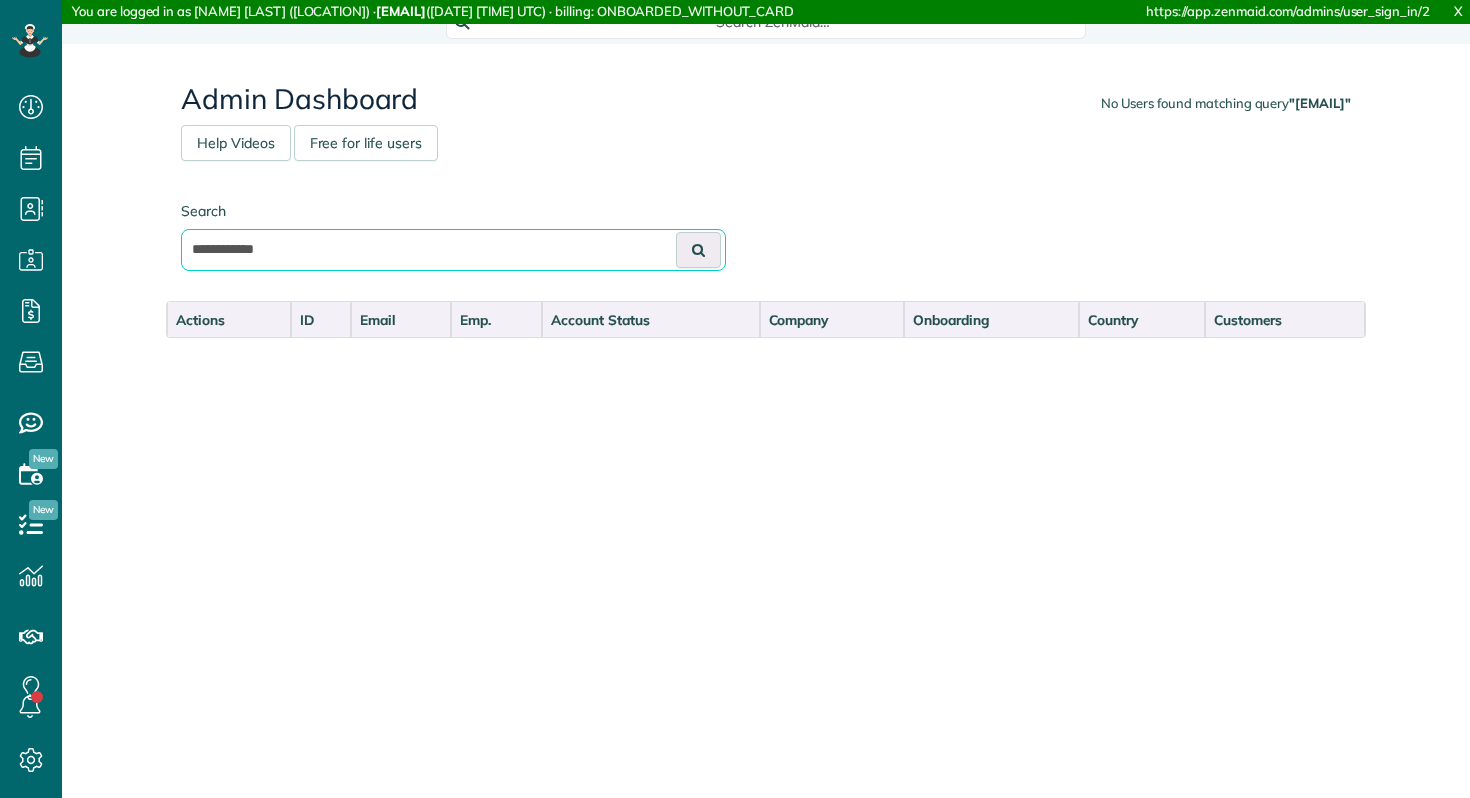 click on "**********" at bounding box center [453, 250] 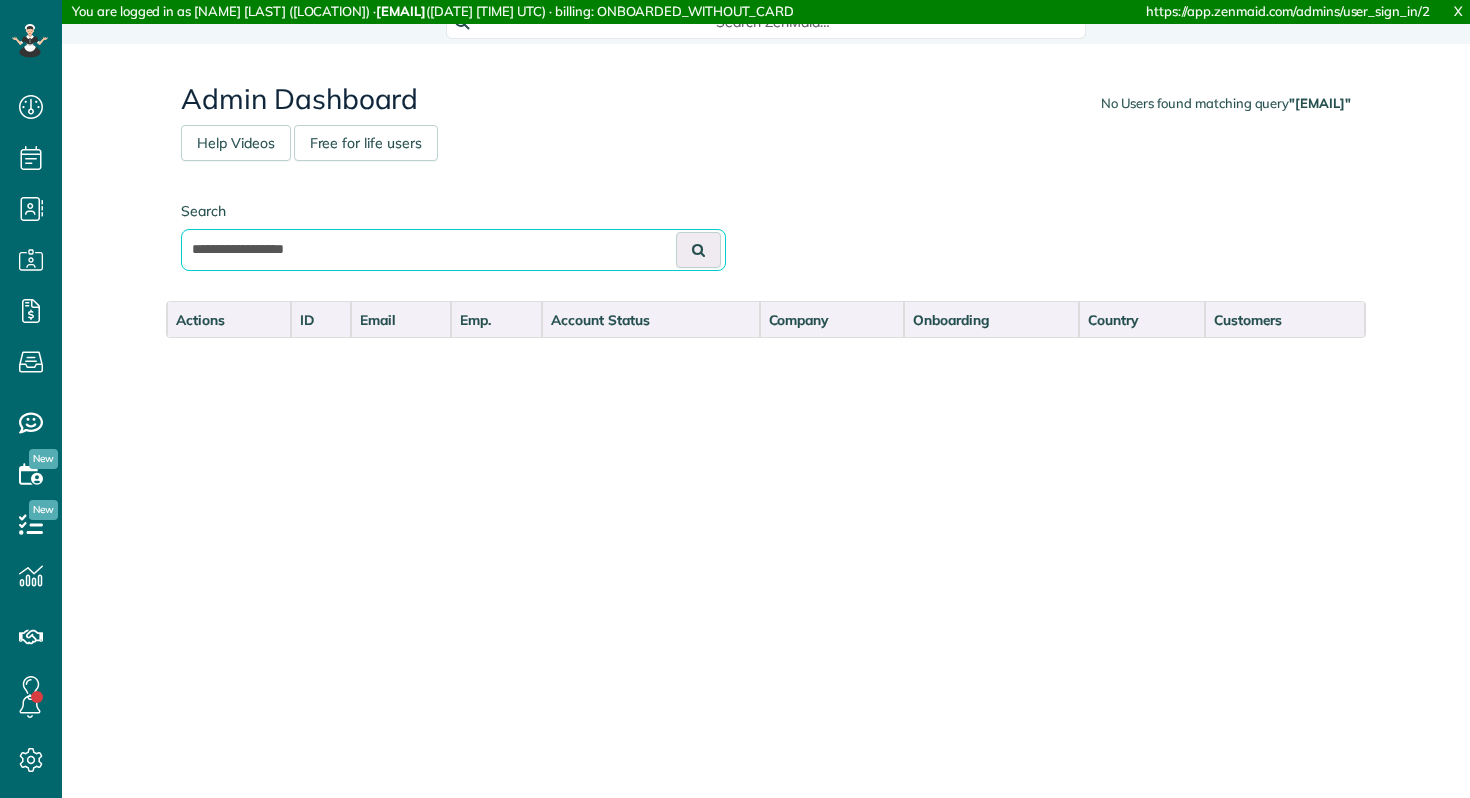 type on "**********" 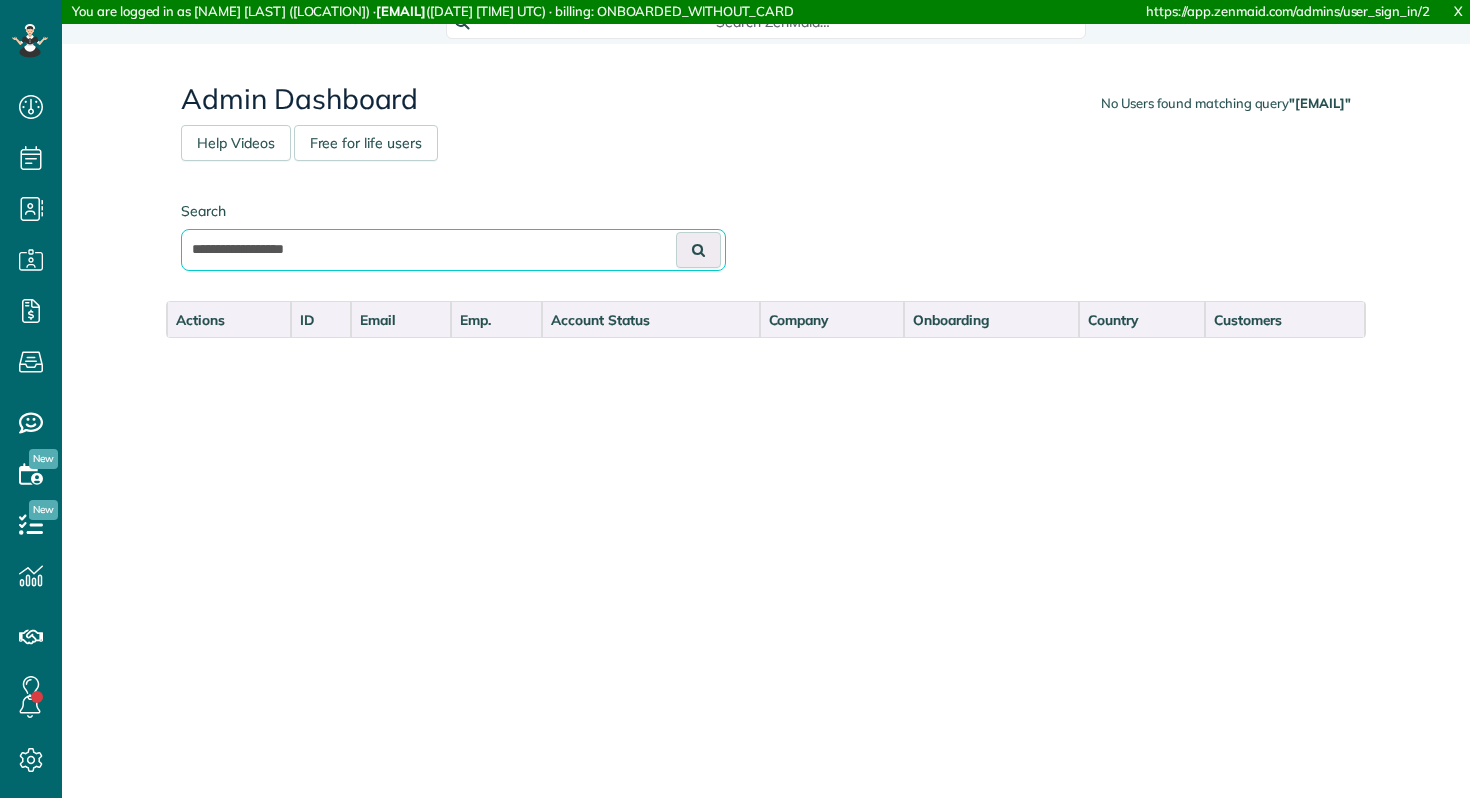 click at bounding box center [698, 250] 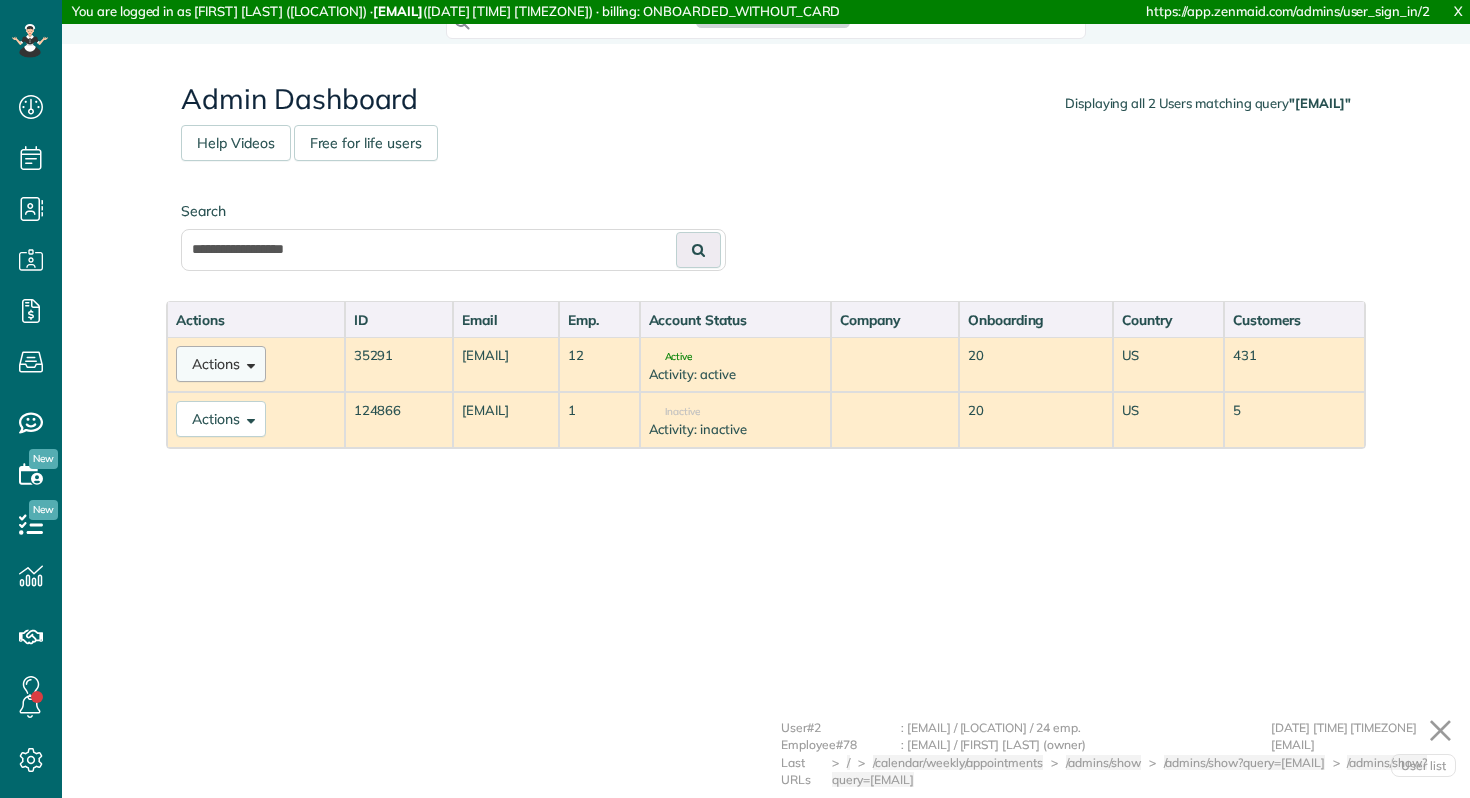 scroll, scrollTop: 0, scrollLeft: 0, axis: both 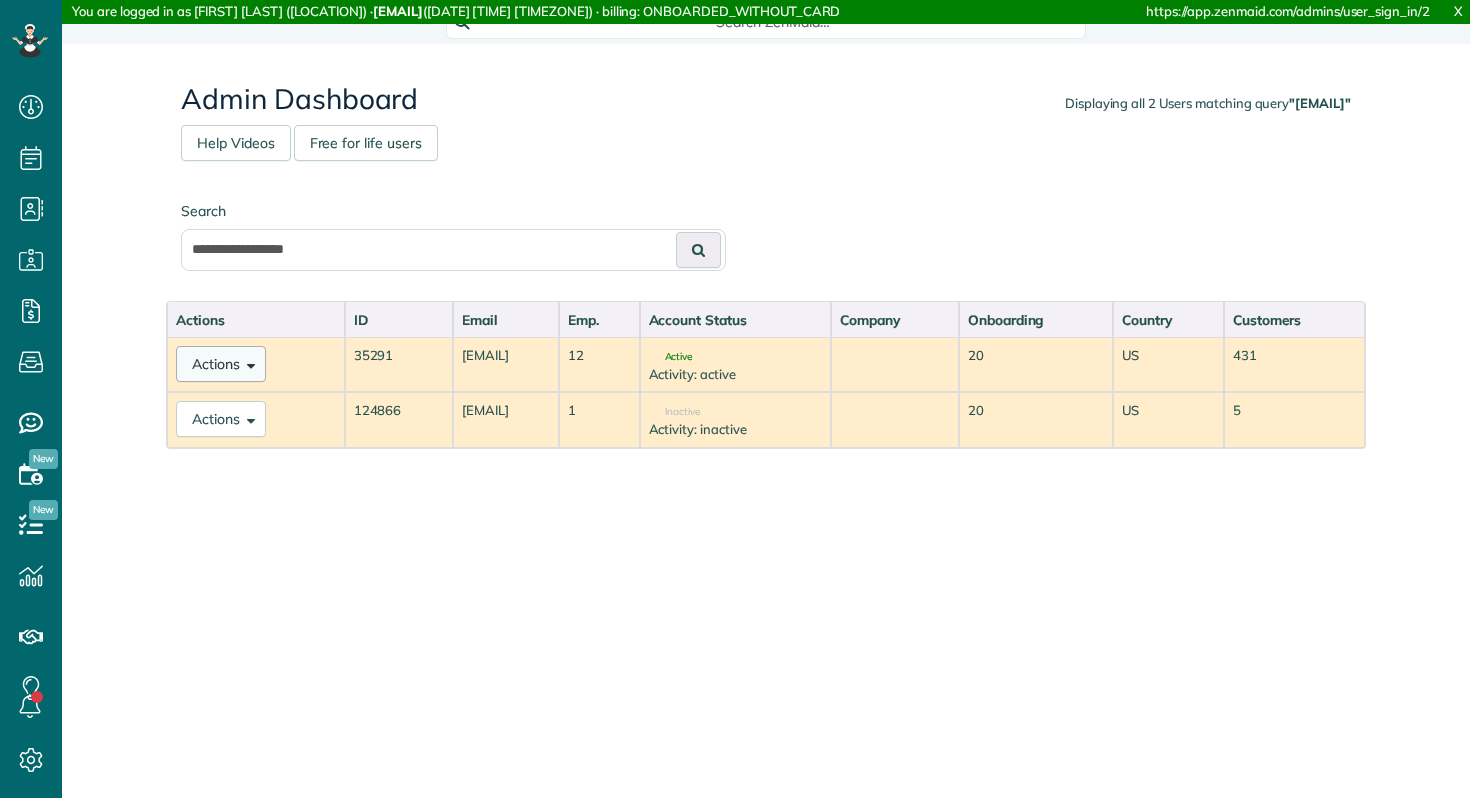 click at bounding box center (247, 363) 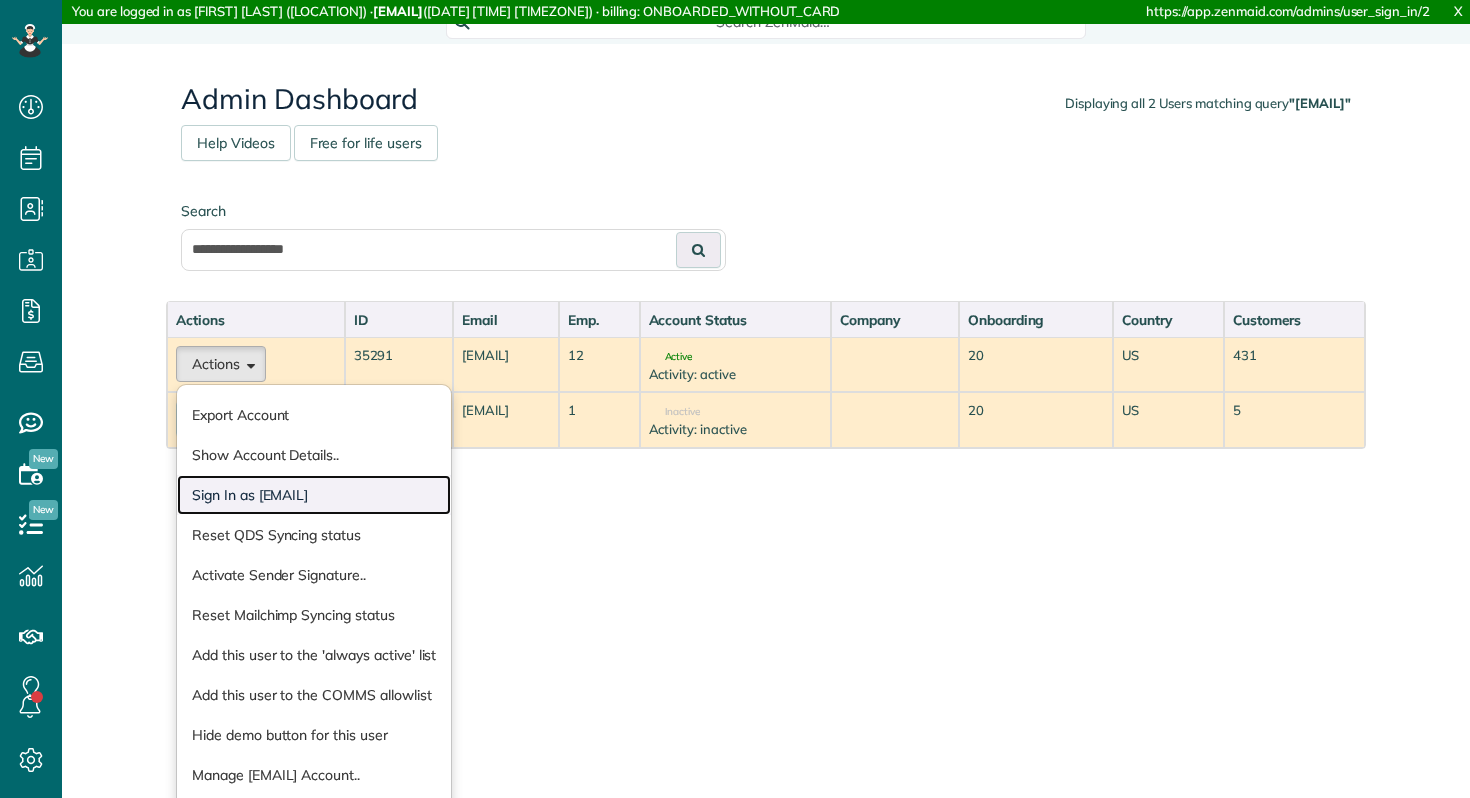 click on "Sign In as [EMAIL]" at bounding box center [314, 495] 